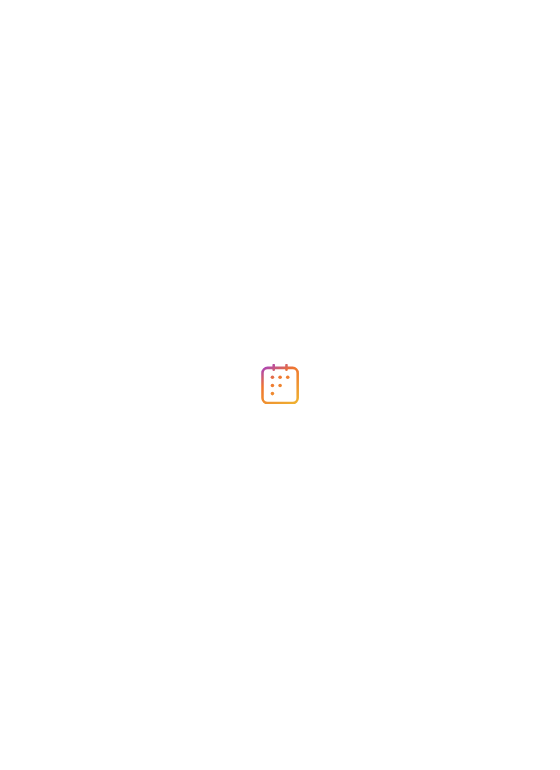 scroll, scrollTop: 0, scrollLeft: 0, axis: both 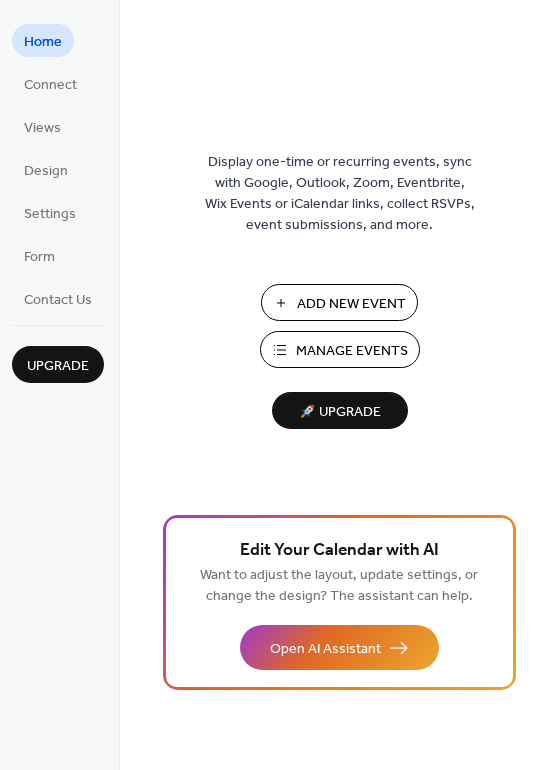 click on "Add New Event" at bounding box center (351, 304) 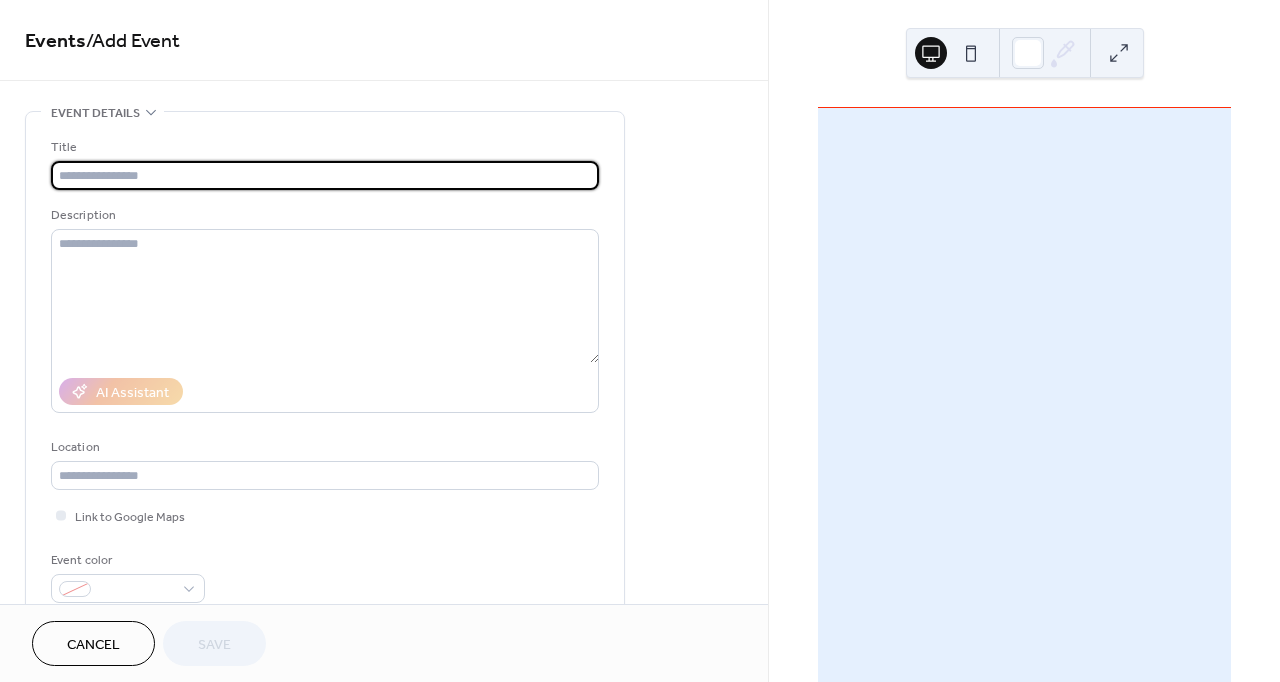scroll, scrollTop: 0, scrollLeft: 0, axis: both 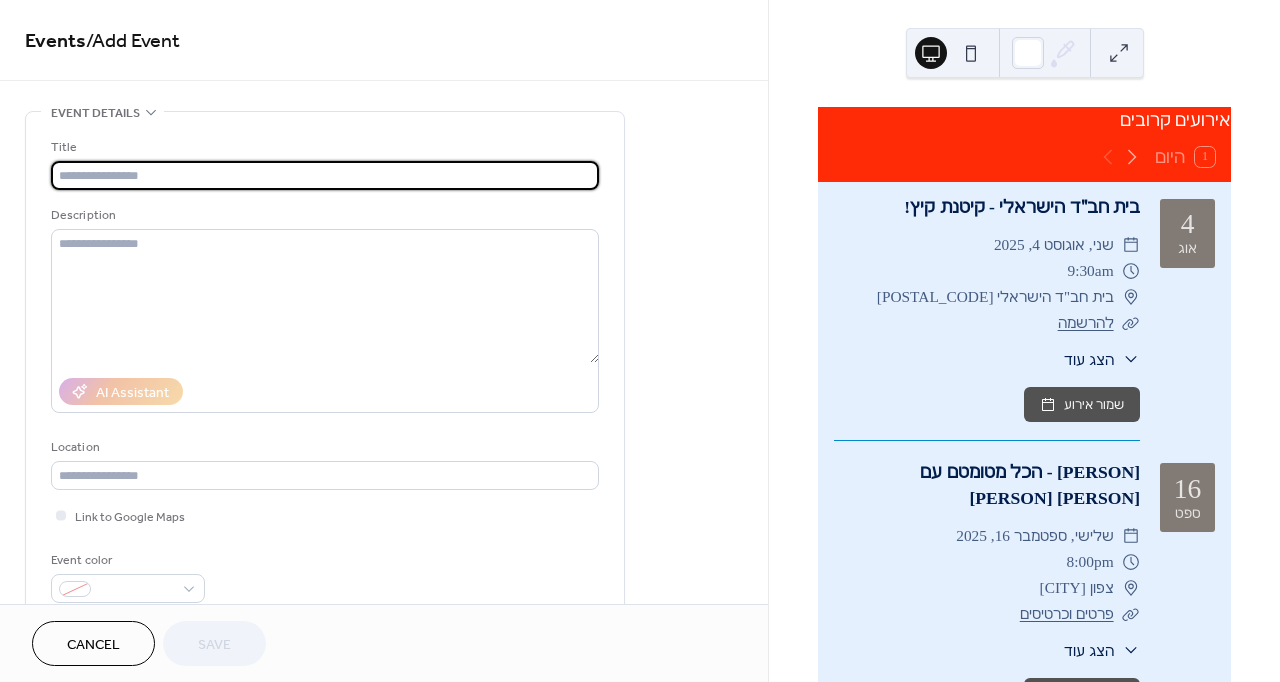 paste on "**********" 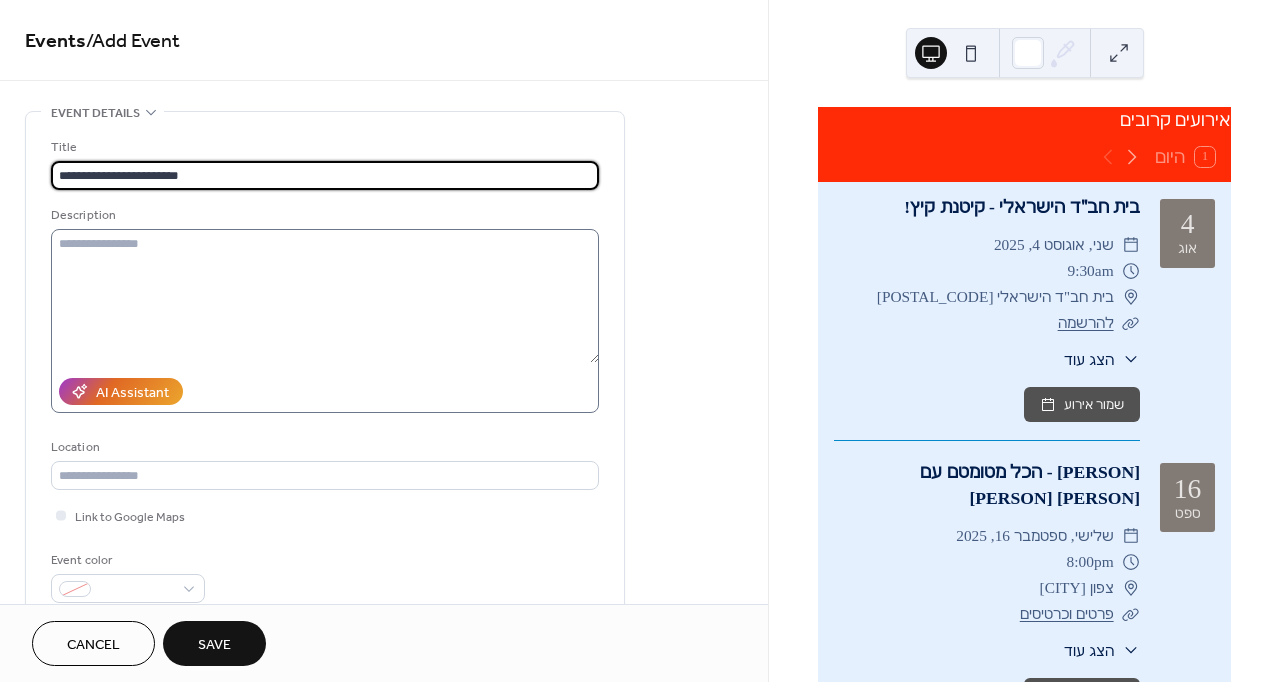 type on "**********" 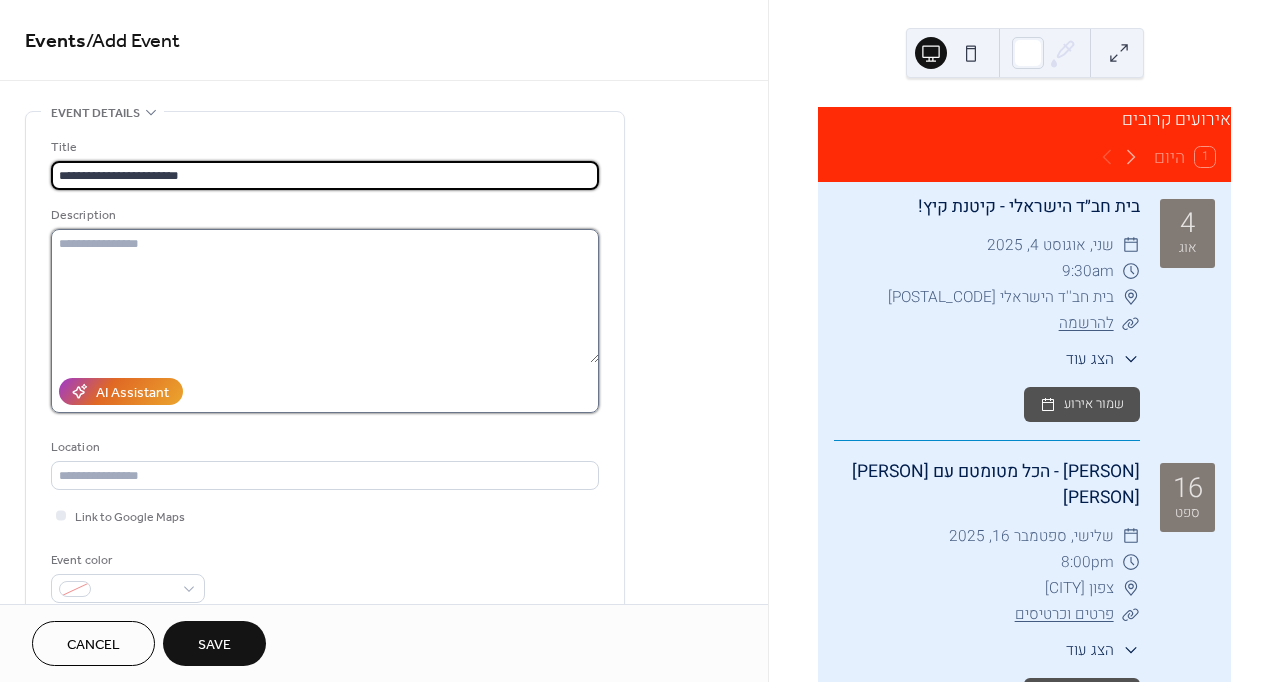 click at bounding box center [325, 296] 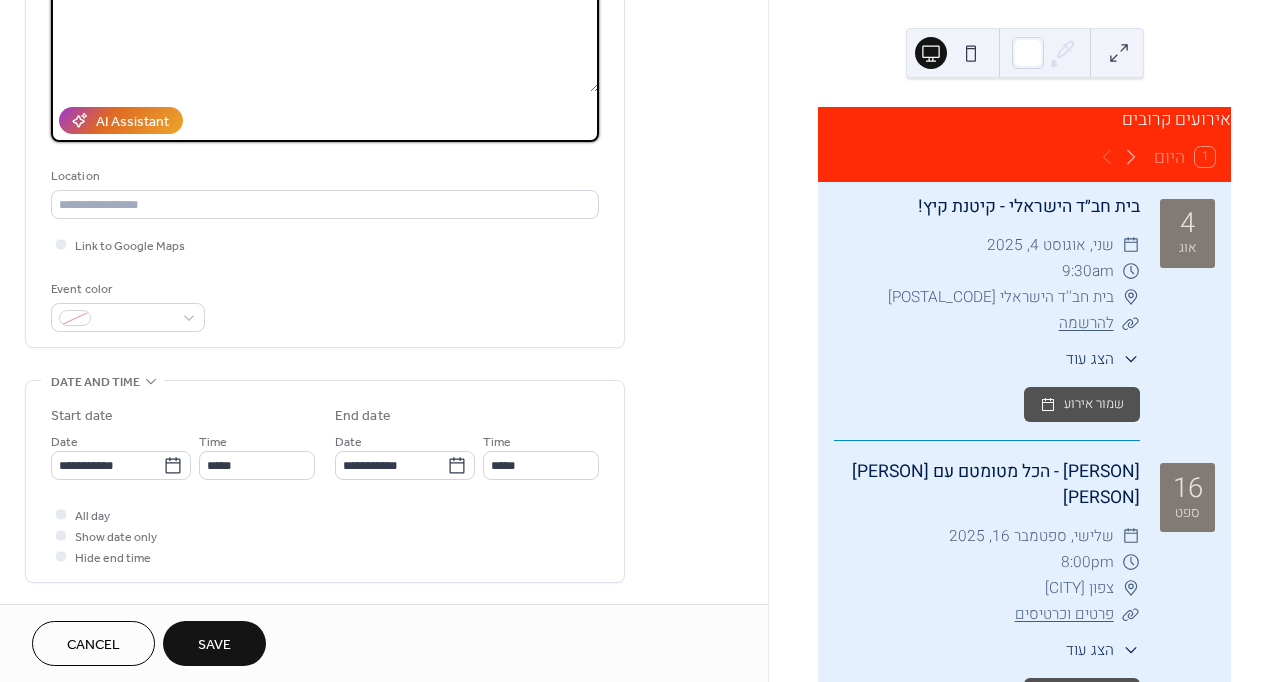 scroll, scrollTop: 306, scrollLeft: 0, axis: vertical 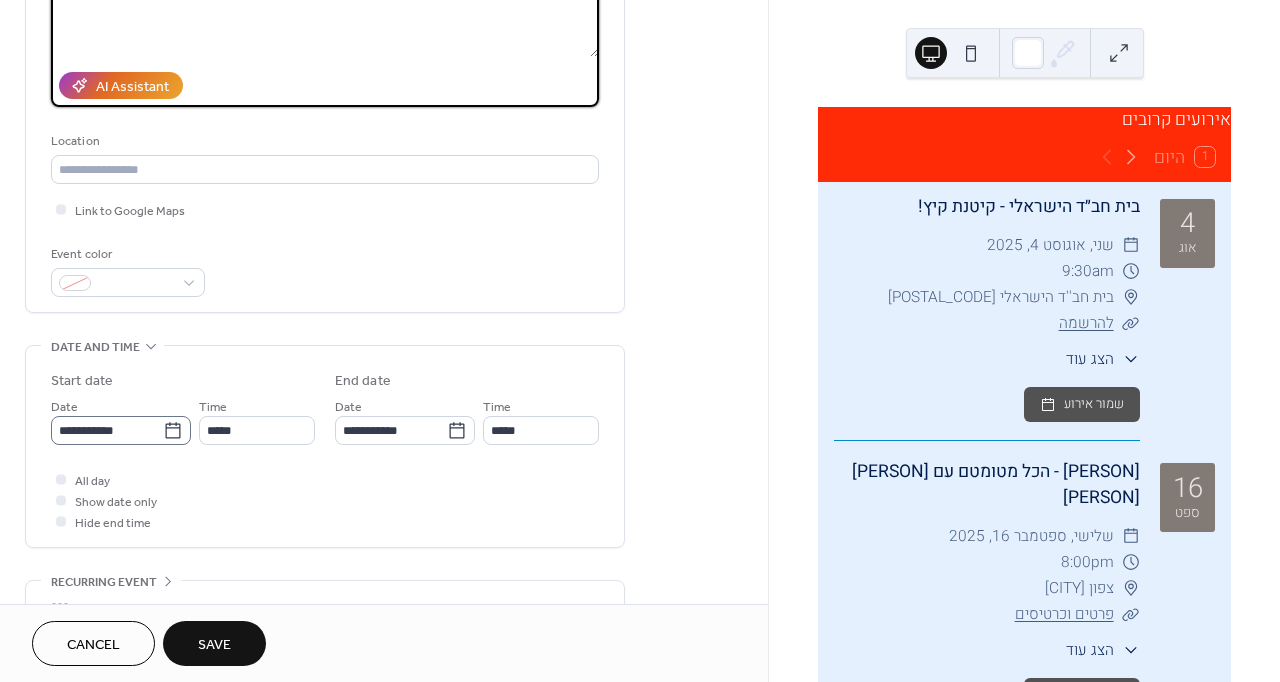 click on "**********" at bounding box center (640, 341) 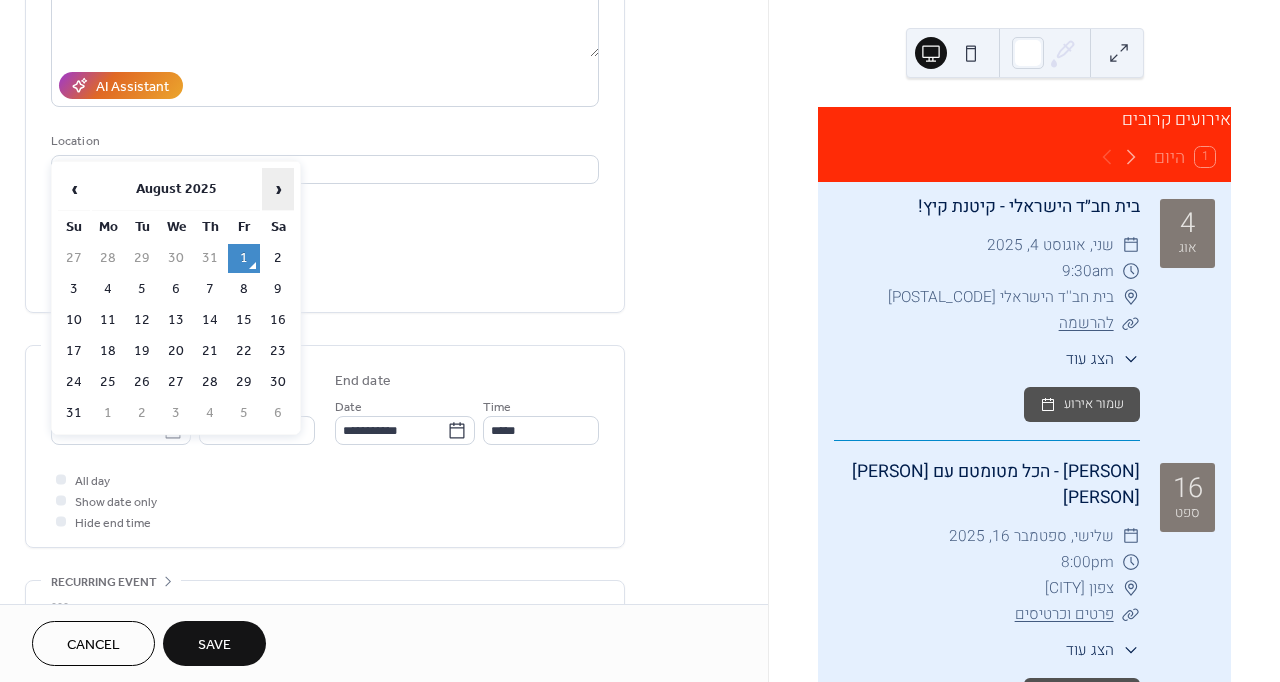 click on "›" at bounding box center [278, 189] 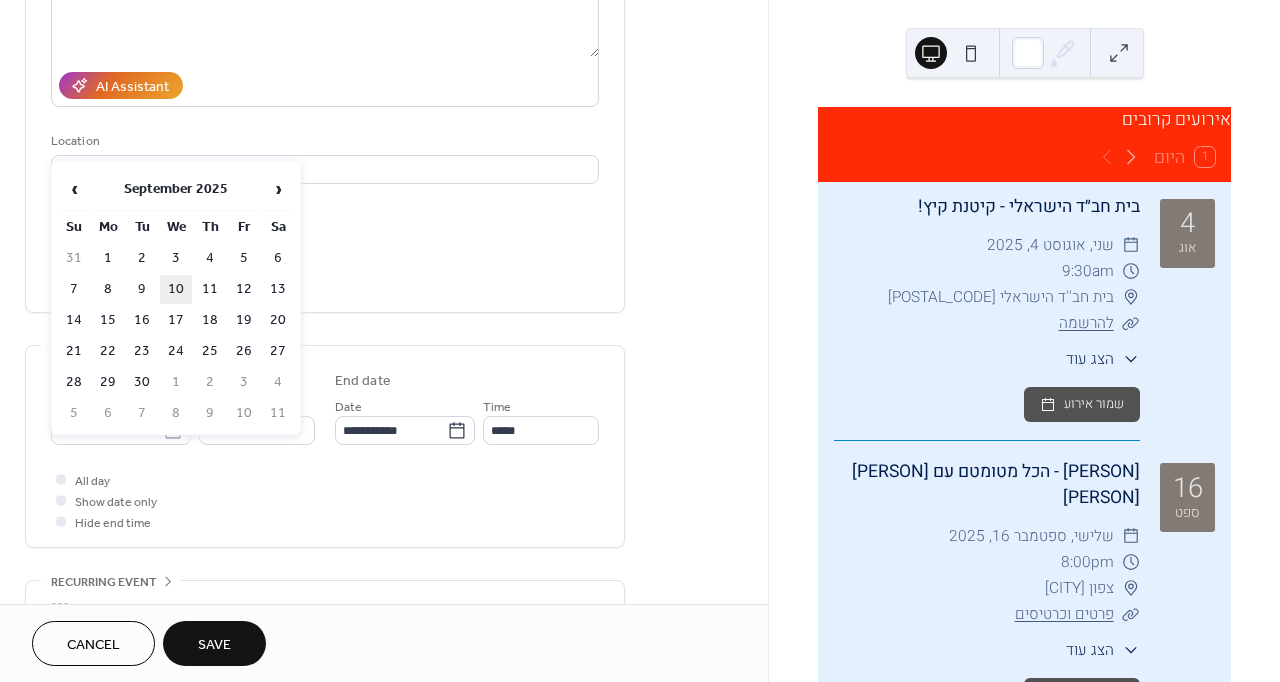 click on "10" at bounding box center (176, 289) 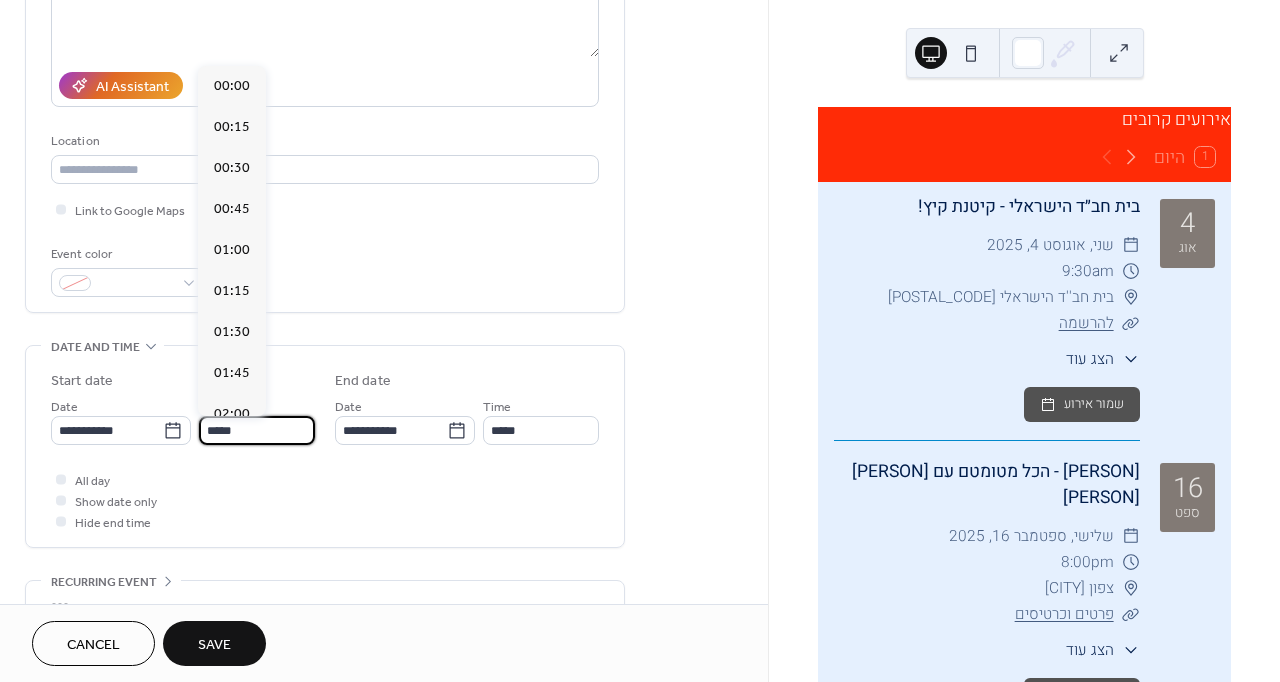 click on "*****" at bounding box center [257, 430] 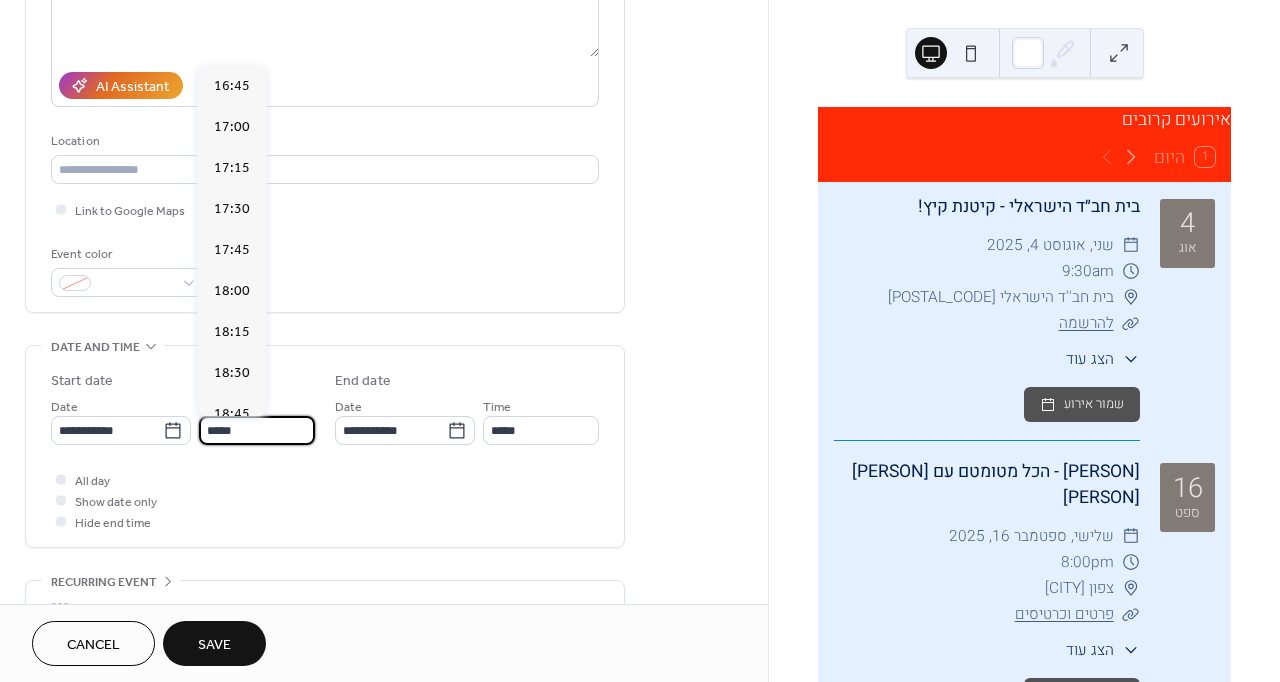 scroll, scrollTop: 2815, scrollLeft: 0, axis: vertical 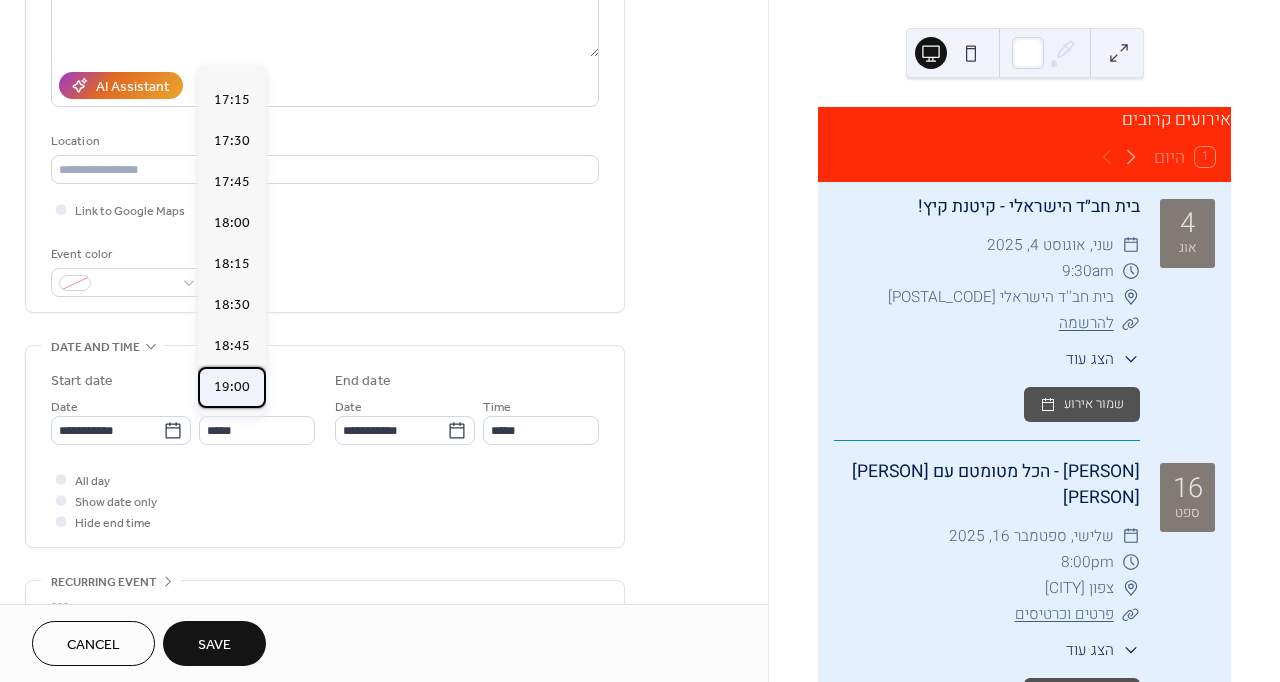 click on "19:00" at bounding box center [232, 387] 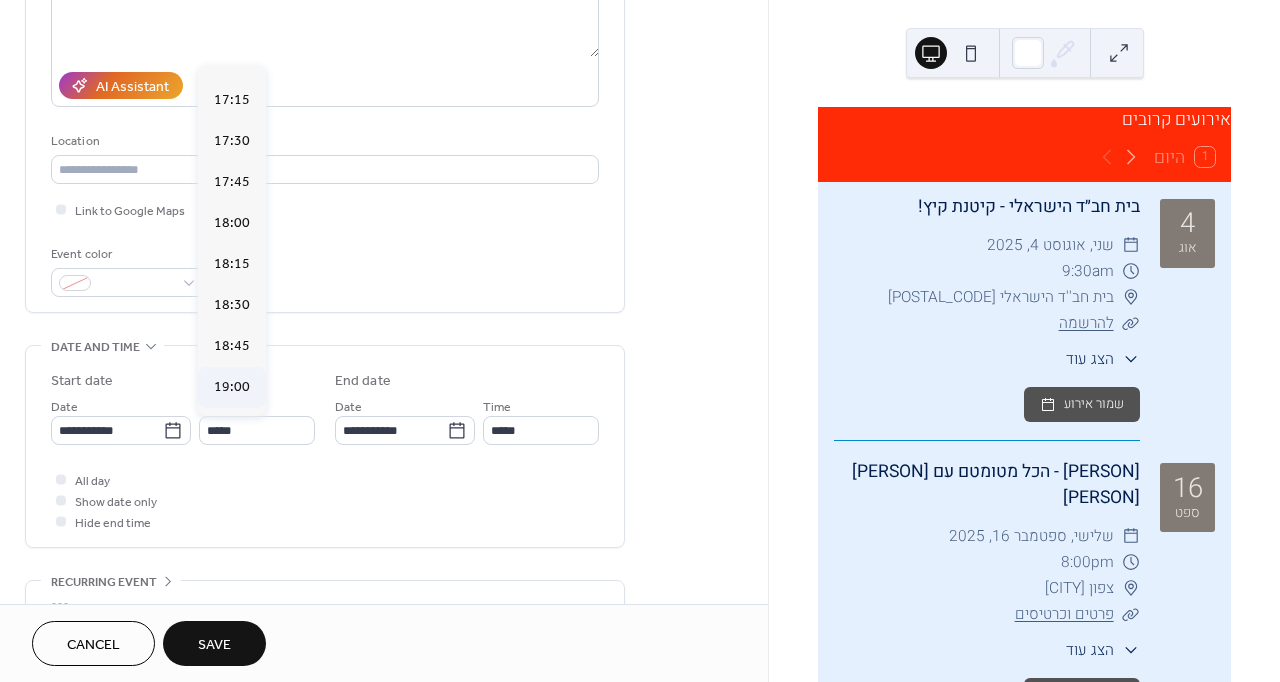 type on "*****" 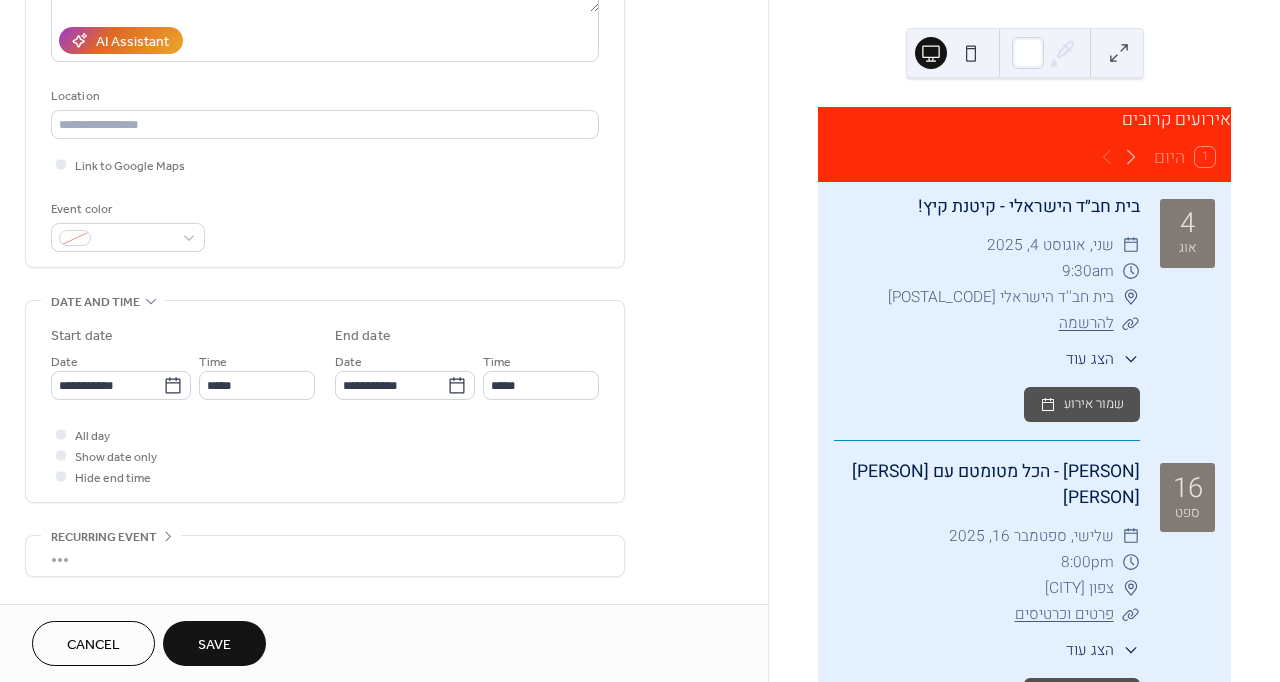 scroll, scrollTop: 354, scrollLeft: 0, axis: vertical 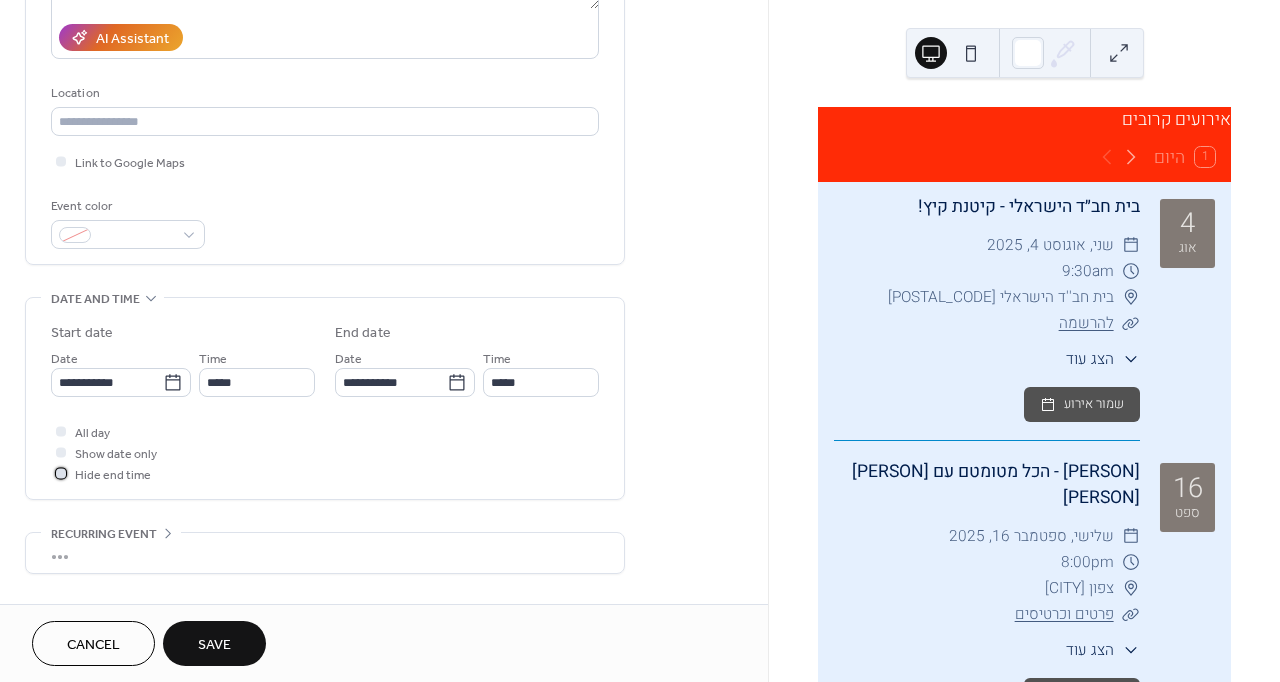 click on "Hide end time" at bounding box center (113, 475) 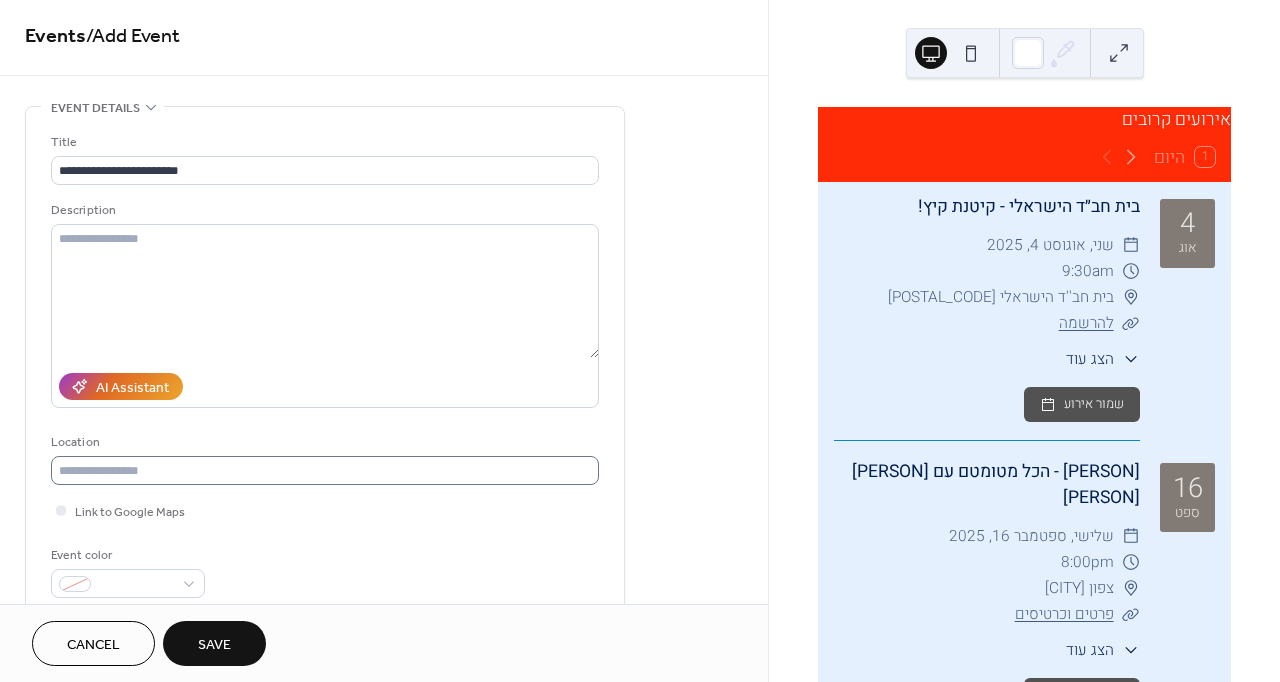 scroll, scrollTop: 0, scrollLeft: 0, axis: both 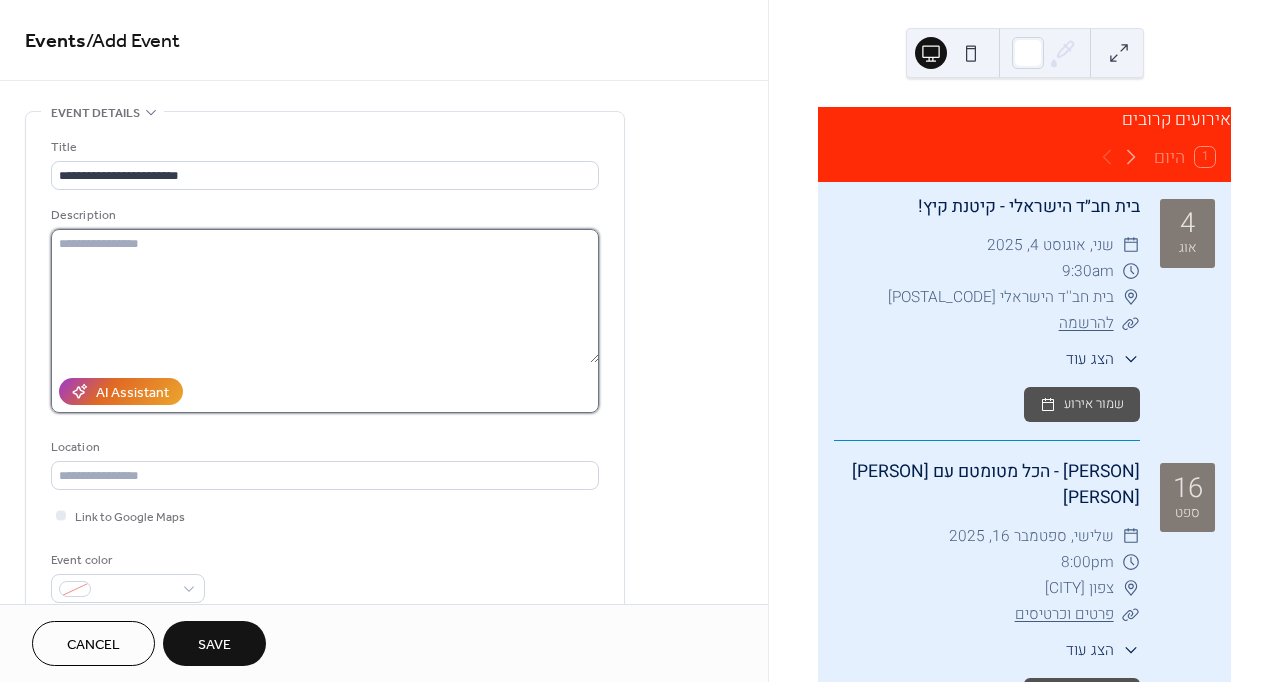 click at bounding box center [325, 296] 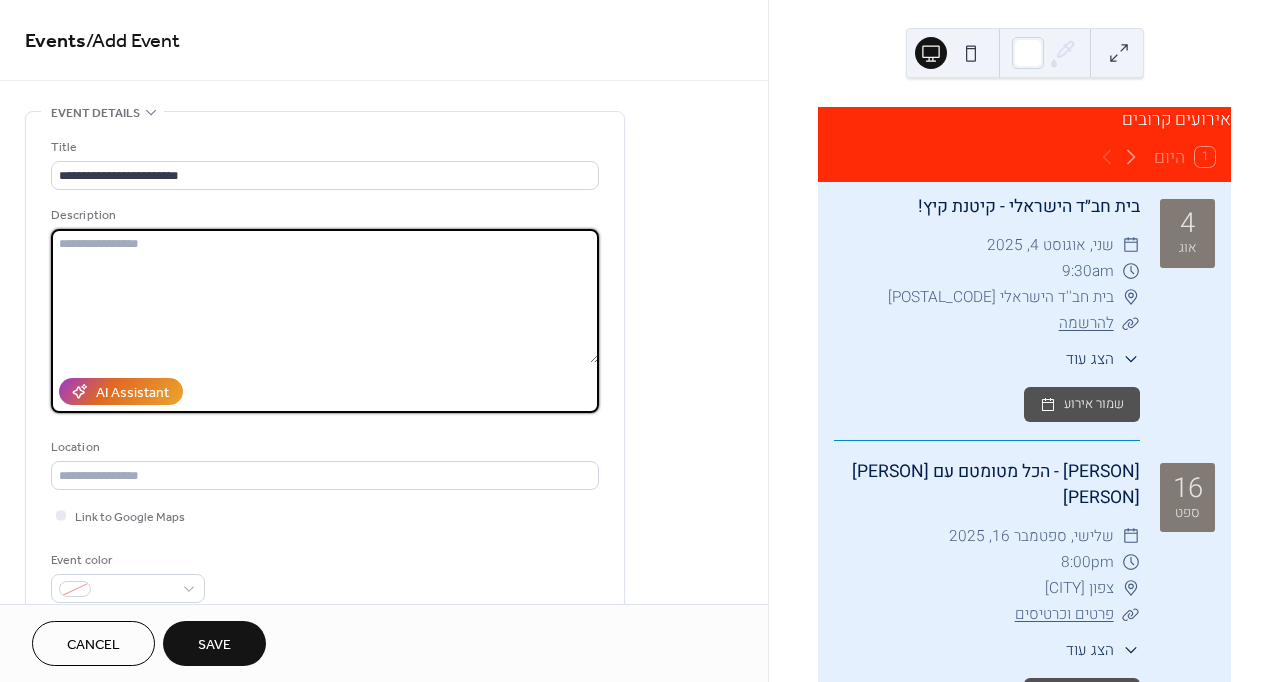 paste on "**********" 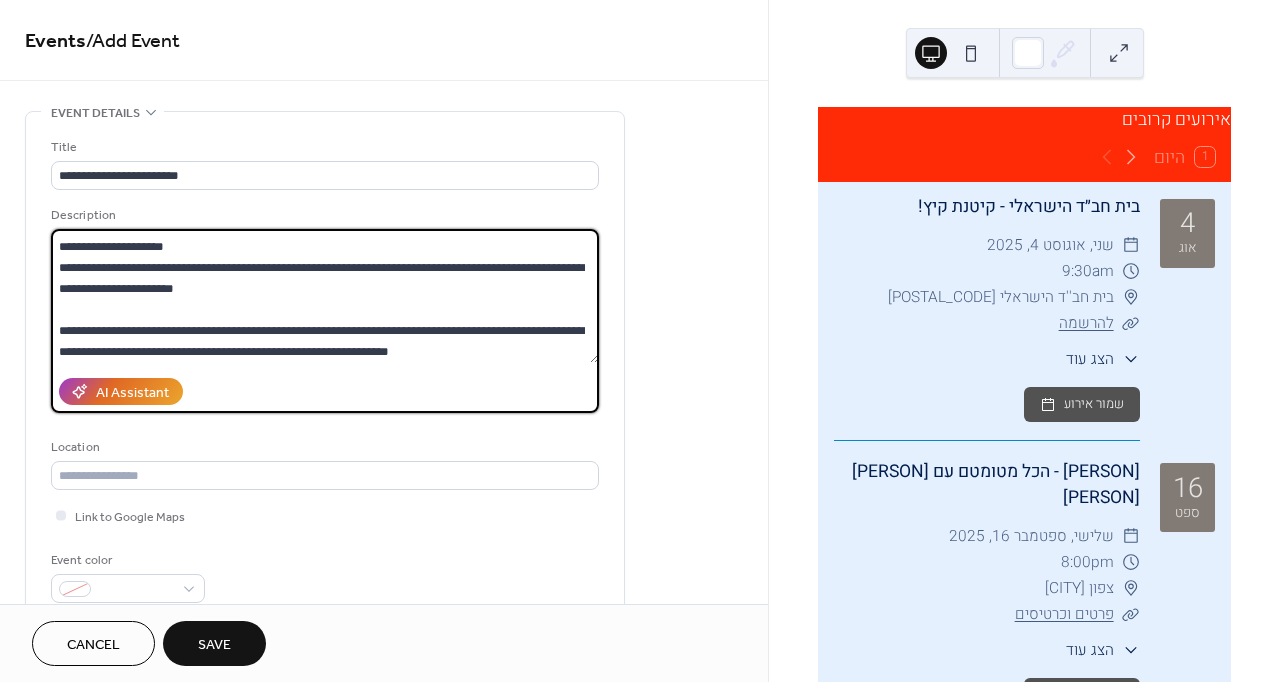 scroll, scrollTop: 21, scrollLeft: 0, axis: vertical 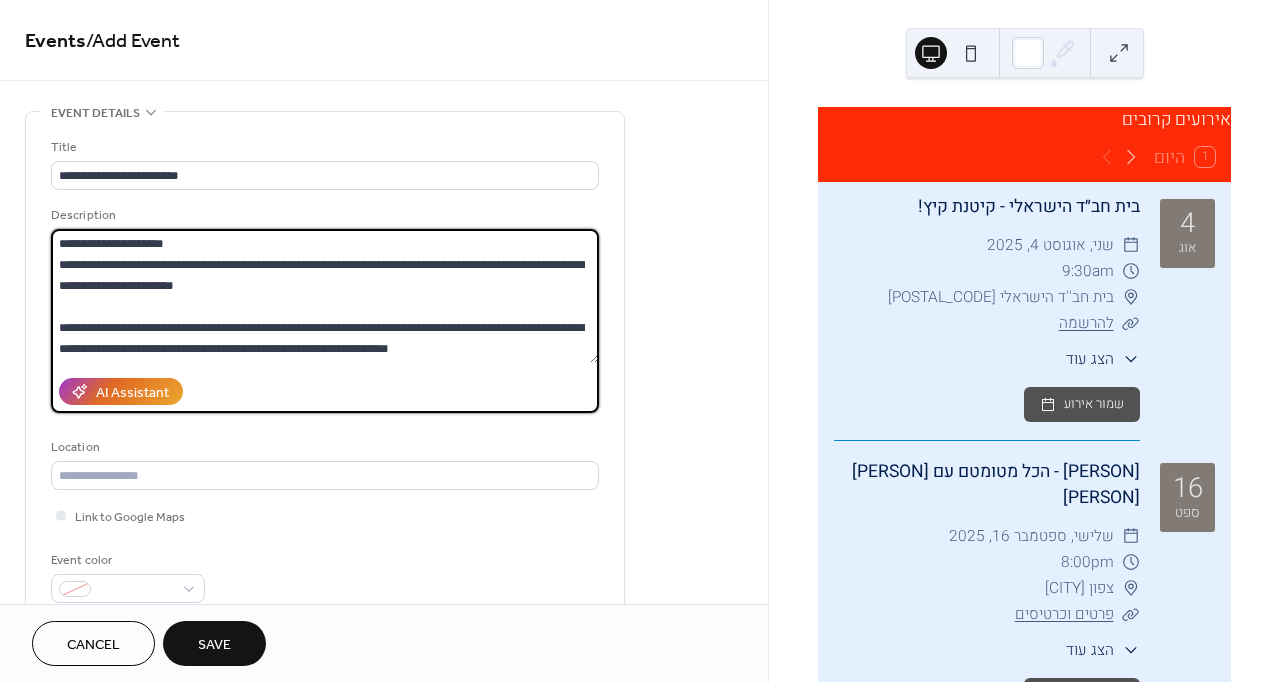 type on "**********" 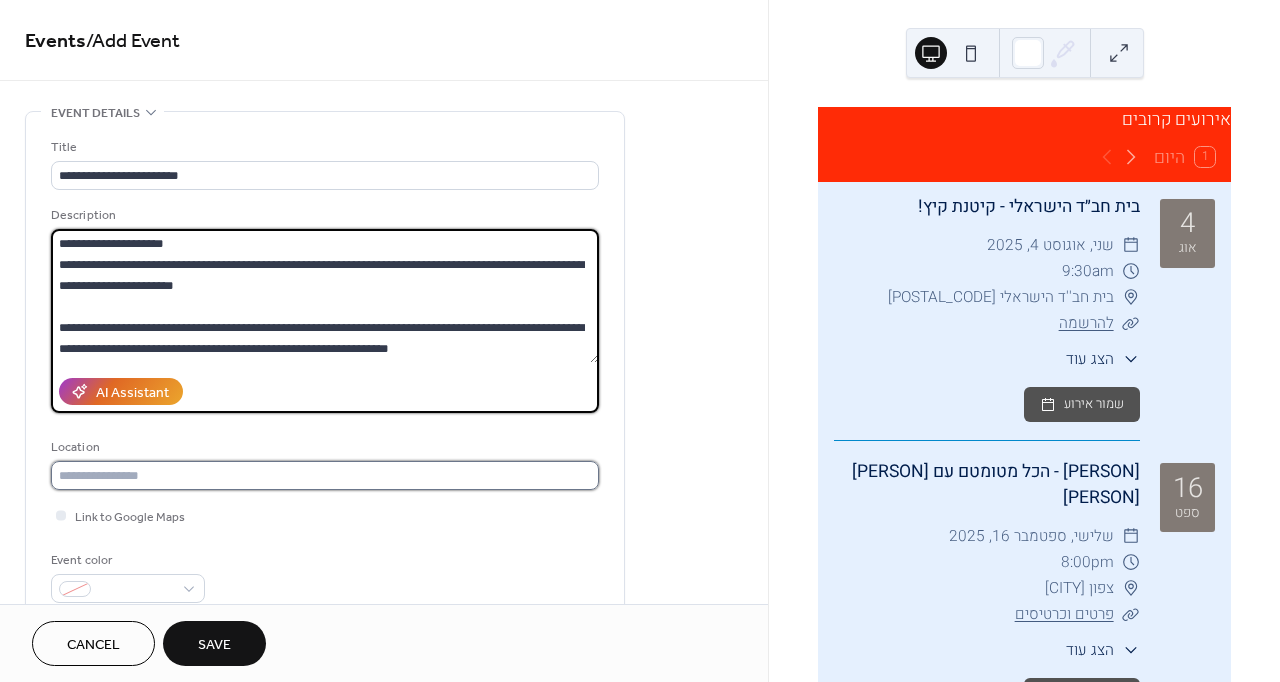 click at bounding box center (325, 475) 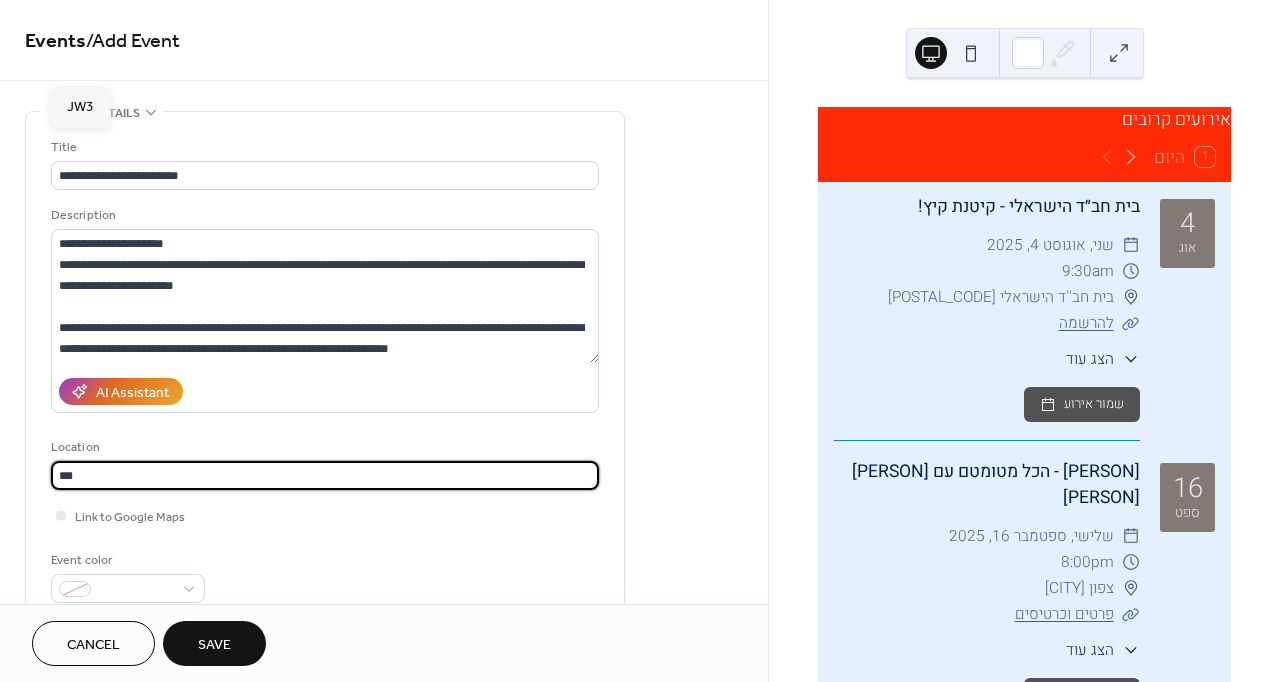 click on "***" at bounding box center (325, 475) 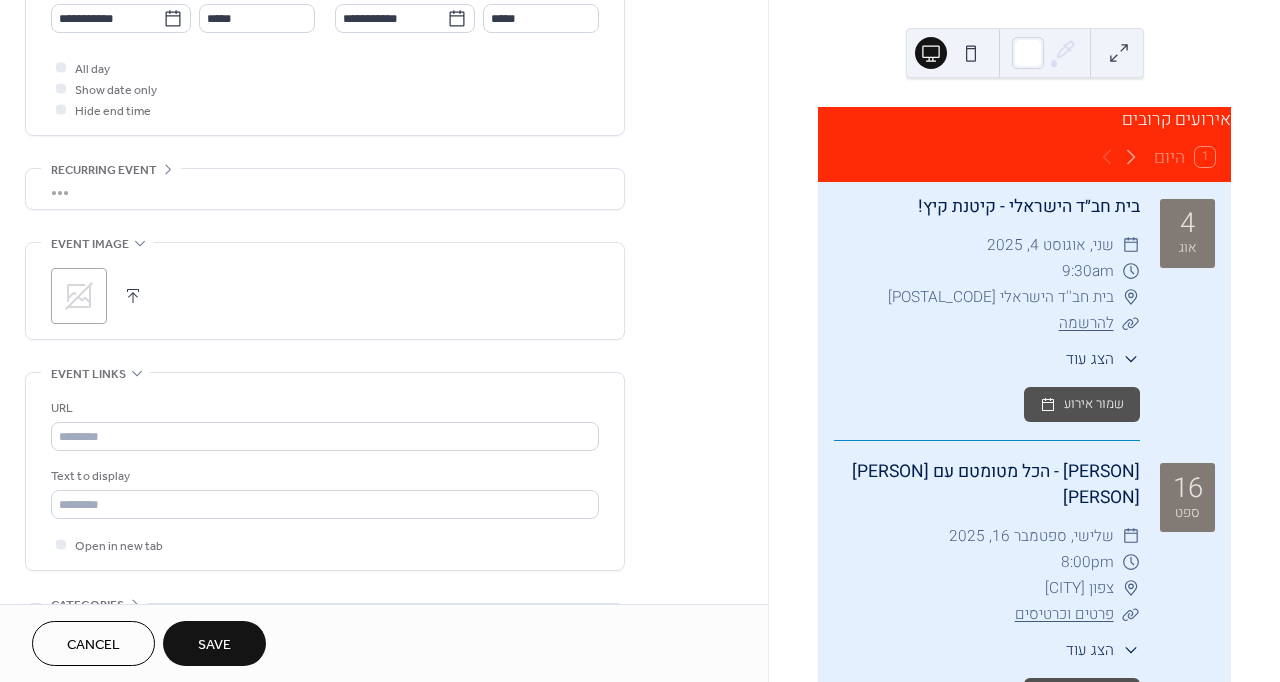 scroll, scrollTop: 722, scrollLeft: 0, axis: vertical 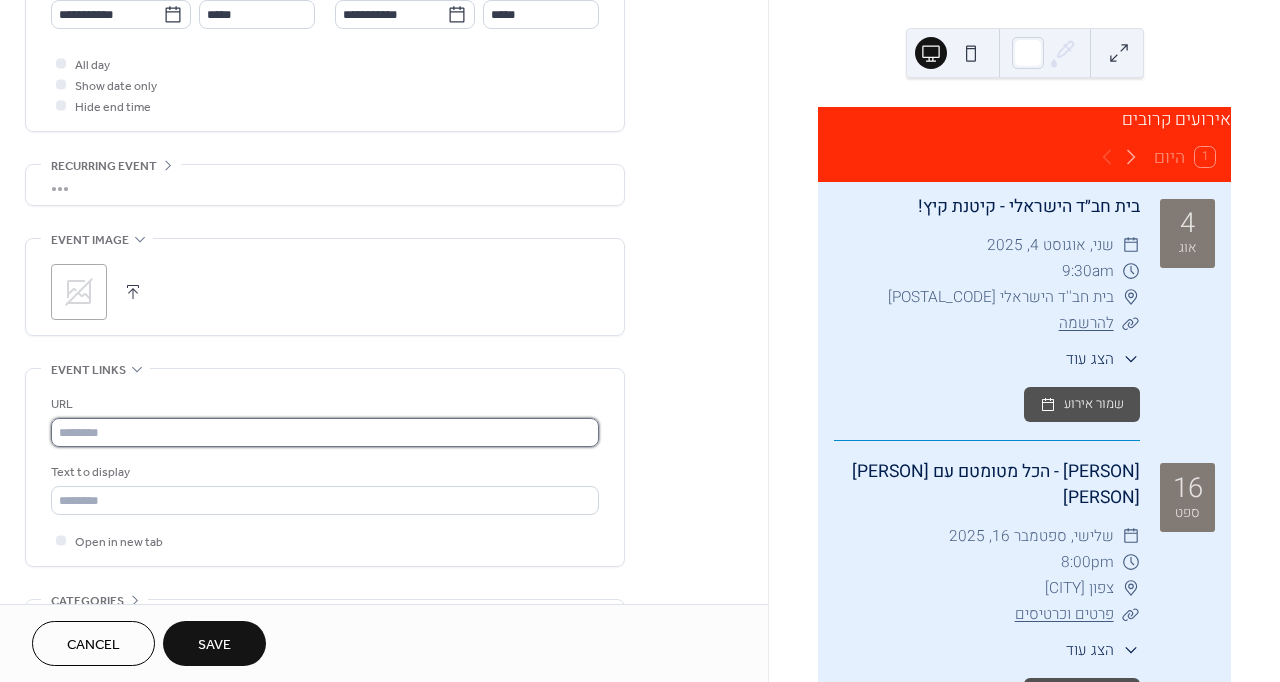 click at bounding box center (325, 432) 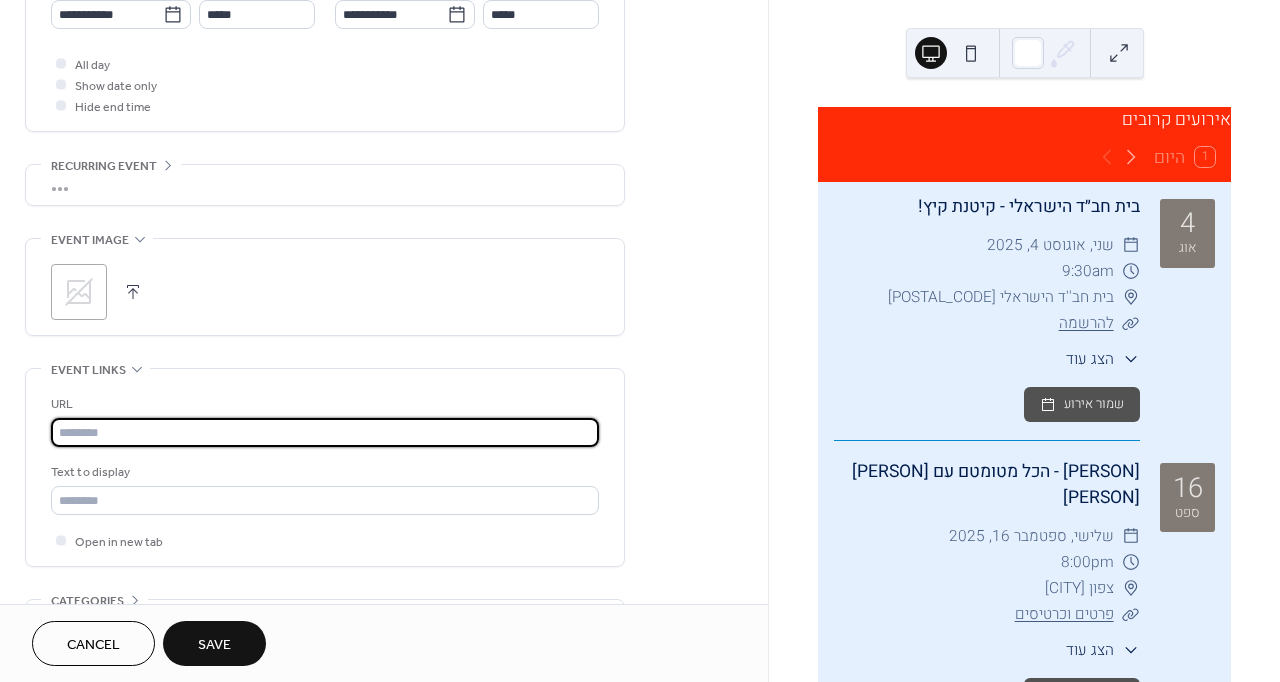 paste on "**********" 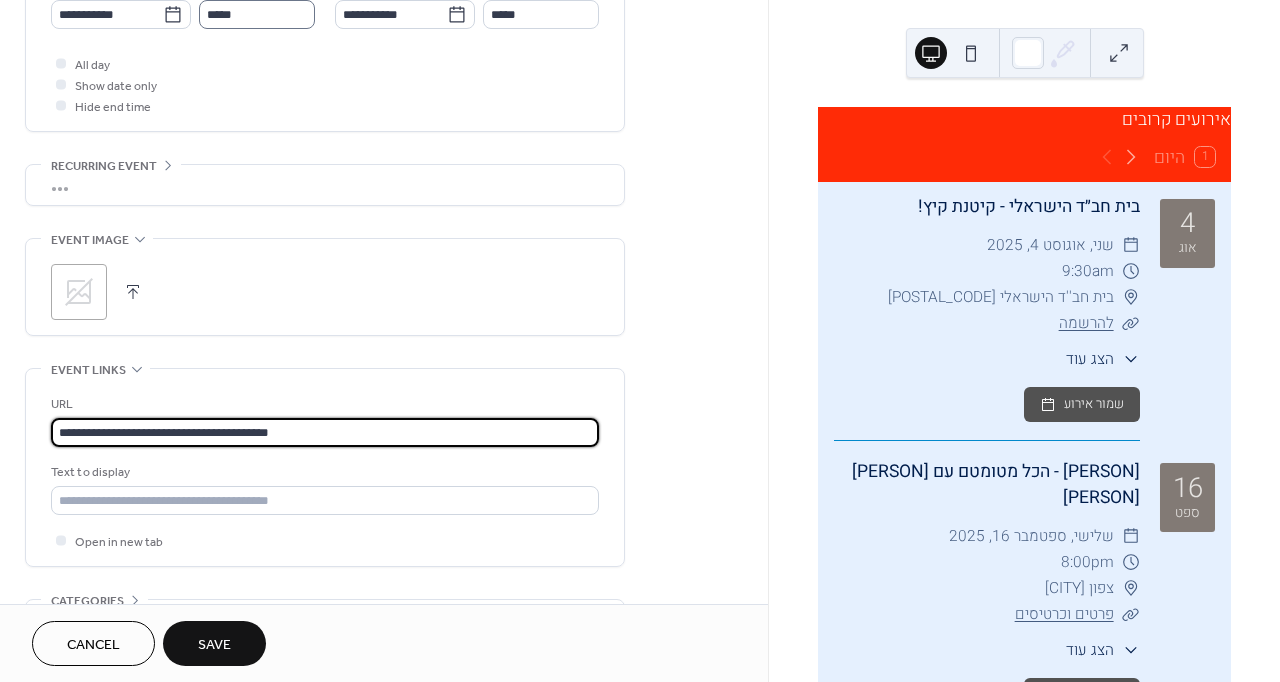 type on "**********" 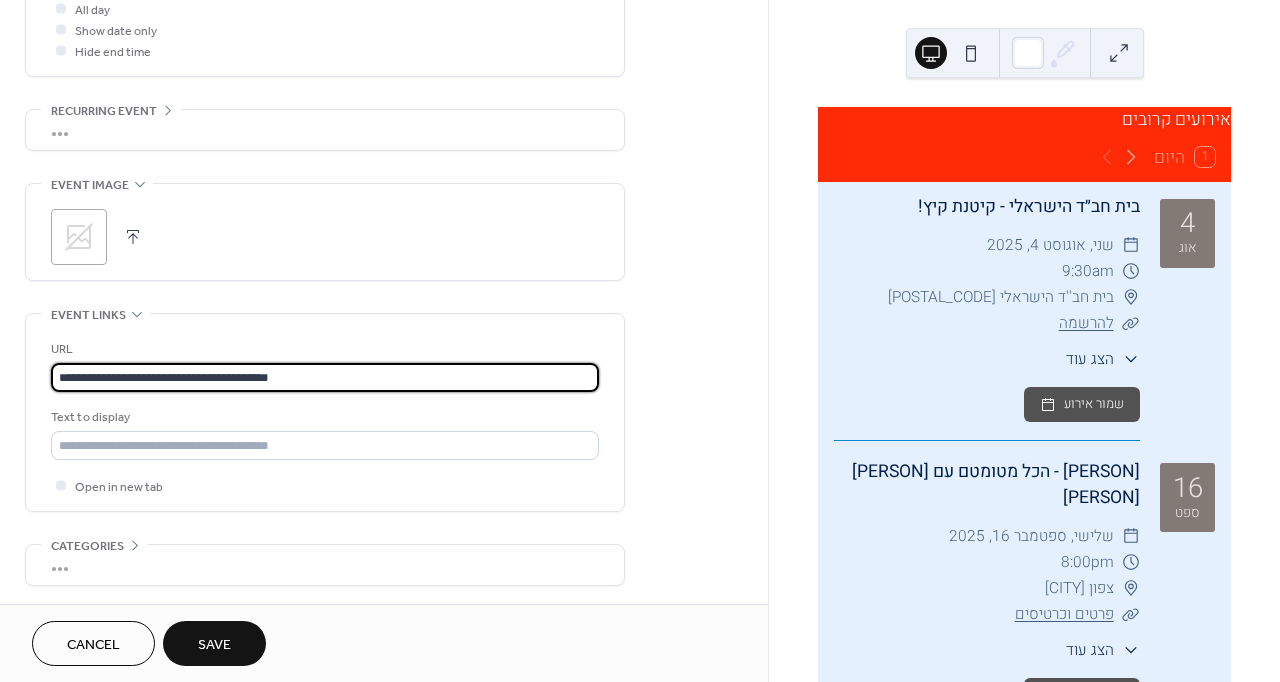 scroll, scrollTop: 853, scrollLeft: 0, axis: vertical 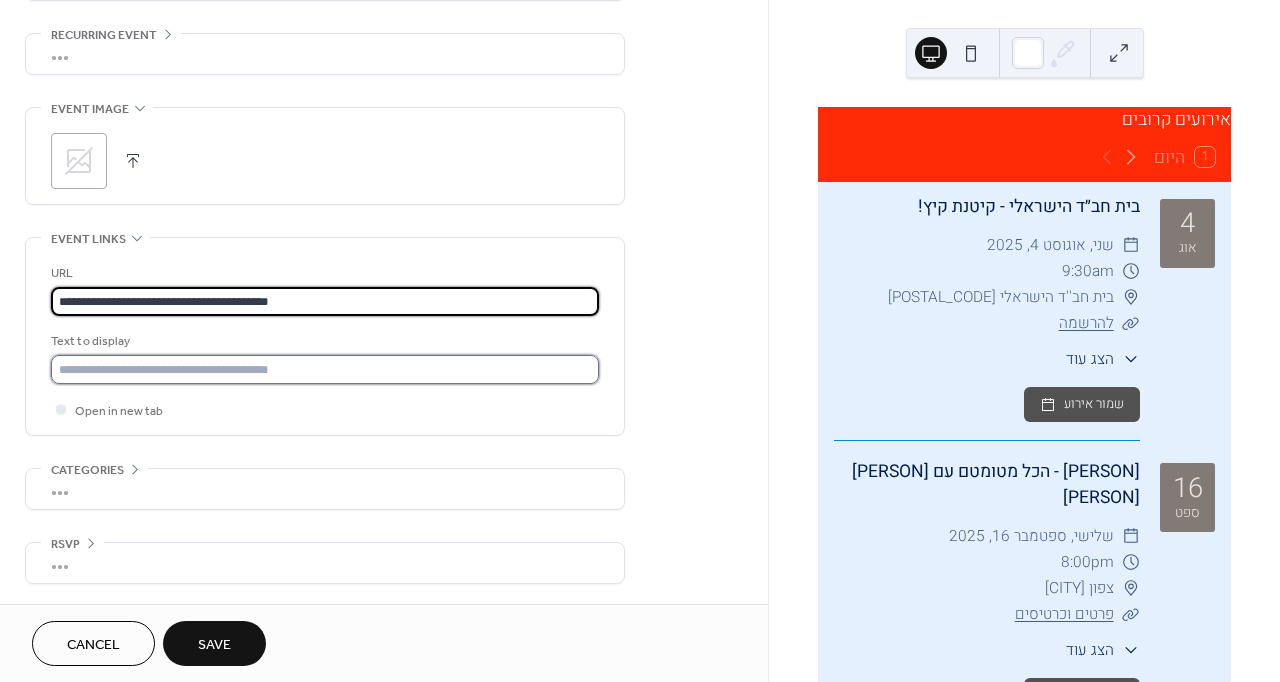 click at bounding box center [325, 369] 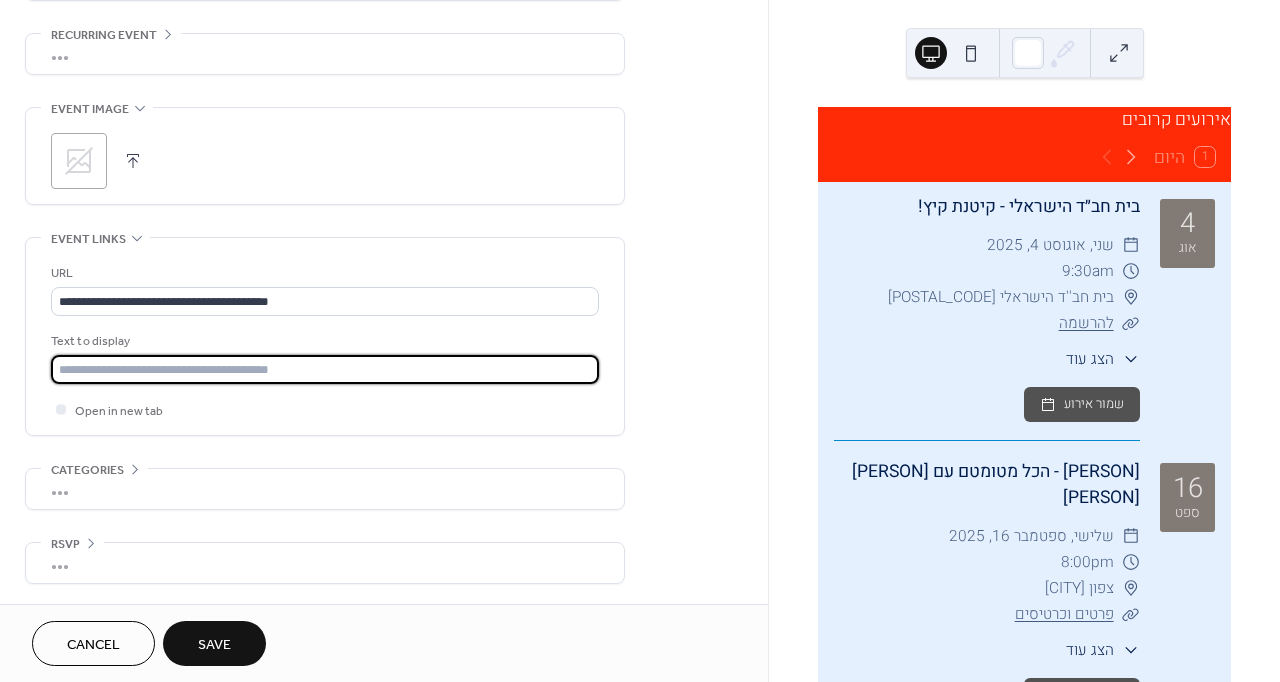 type on "**********" 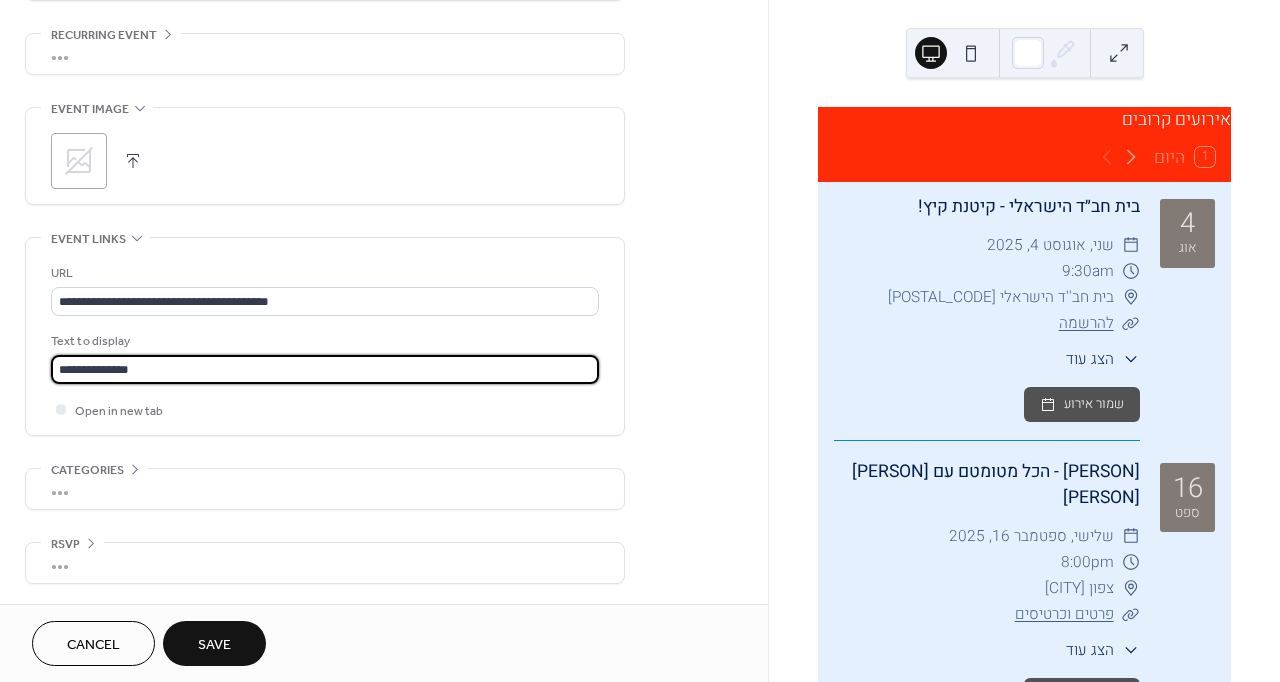 click on "Save" at bounding box center (214, 645) 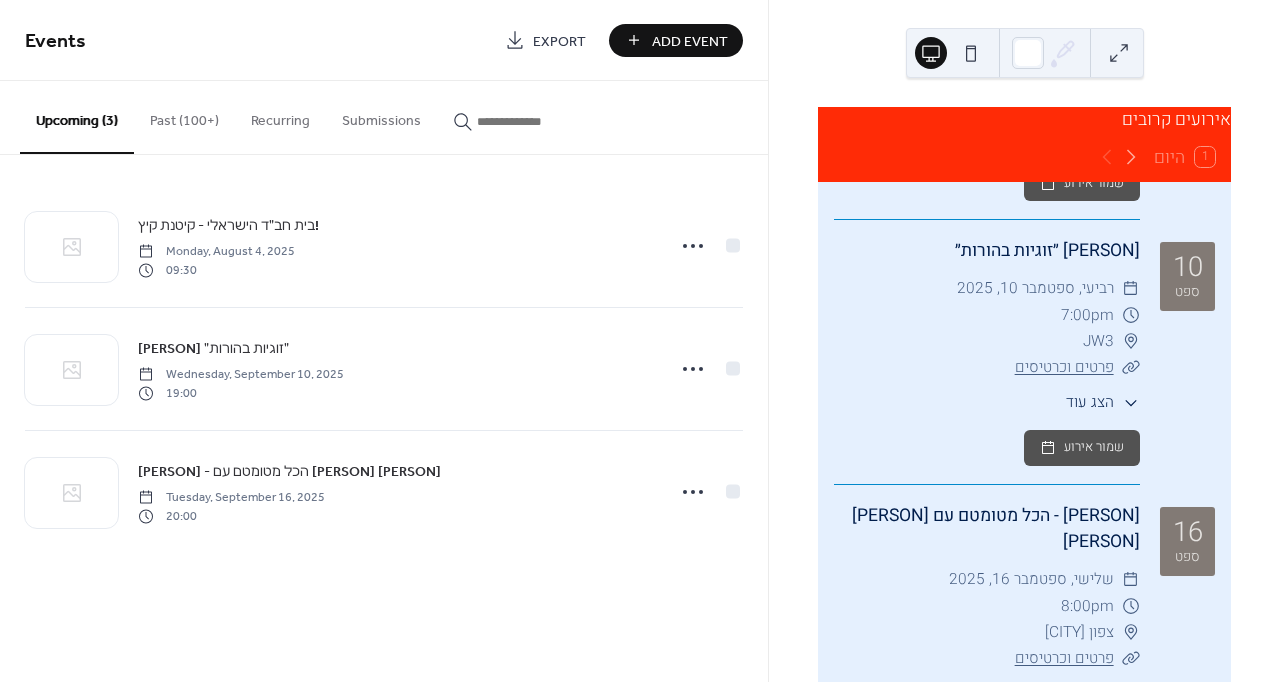 scroll, scrollTop: 233, scrollLeft: 0, axis: vertical 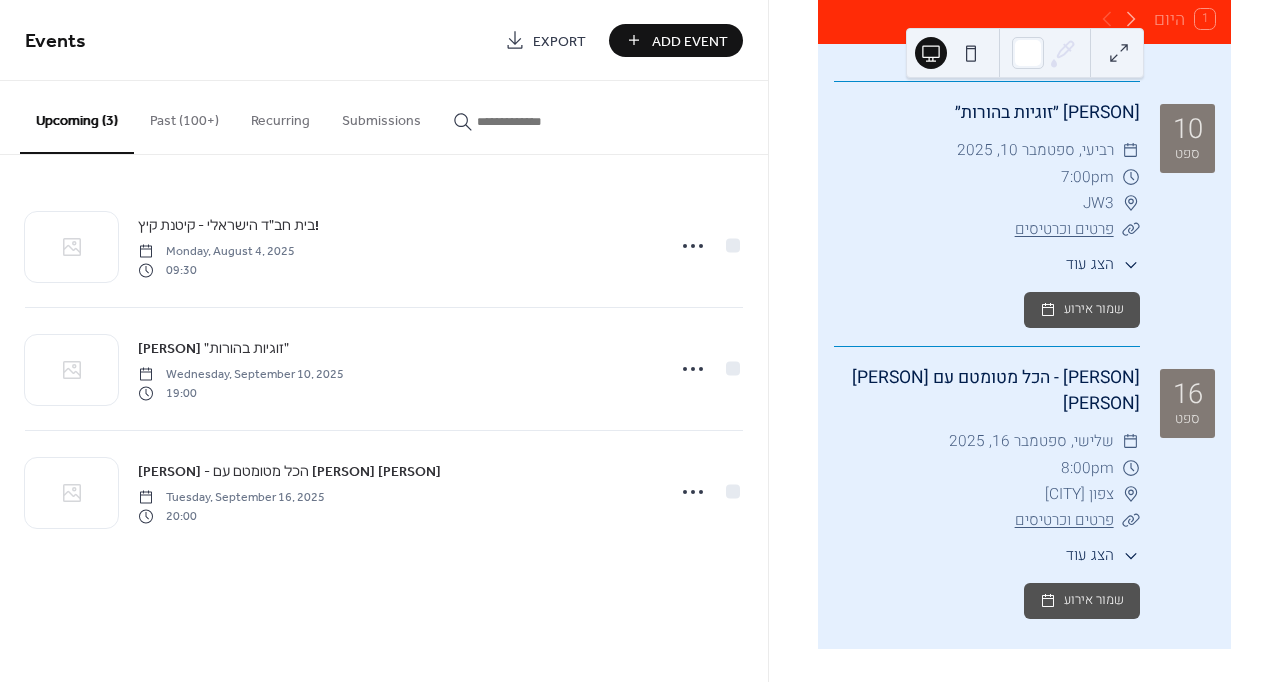 click on "Add Event" at bounding box center [690, 41] 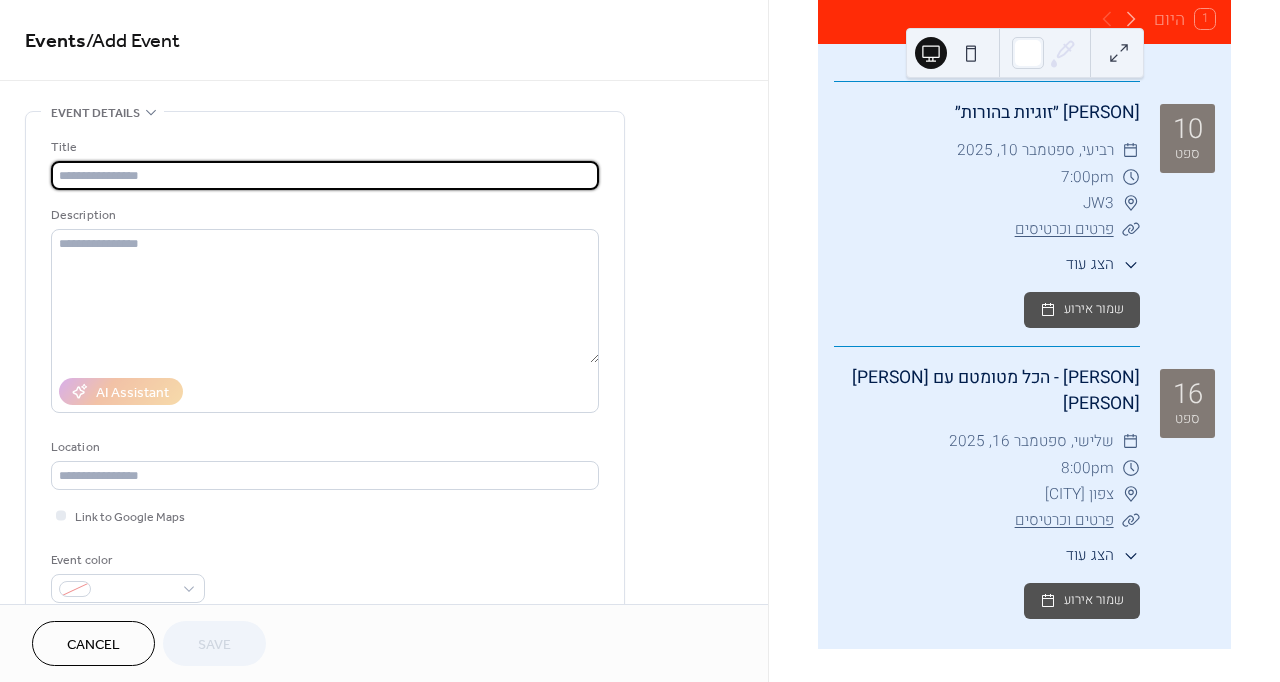 click at bounding box center [325, 175] 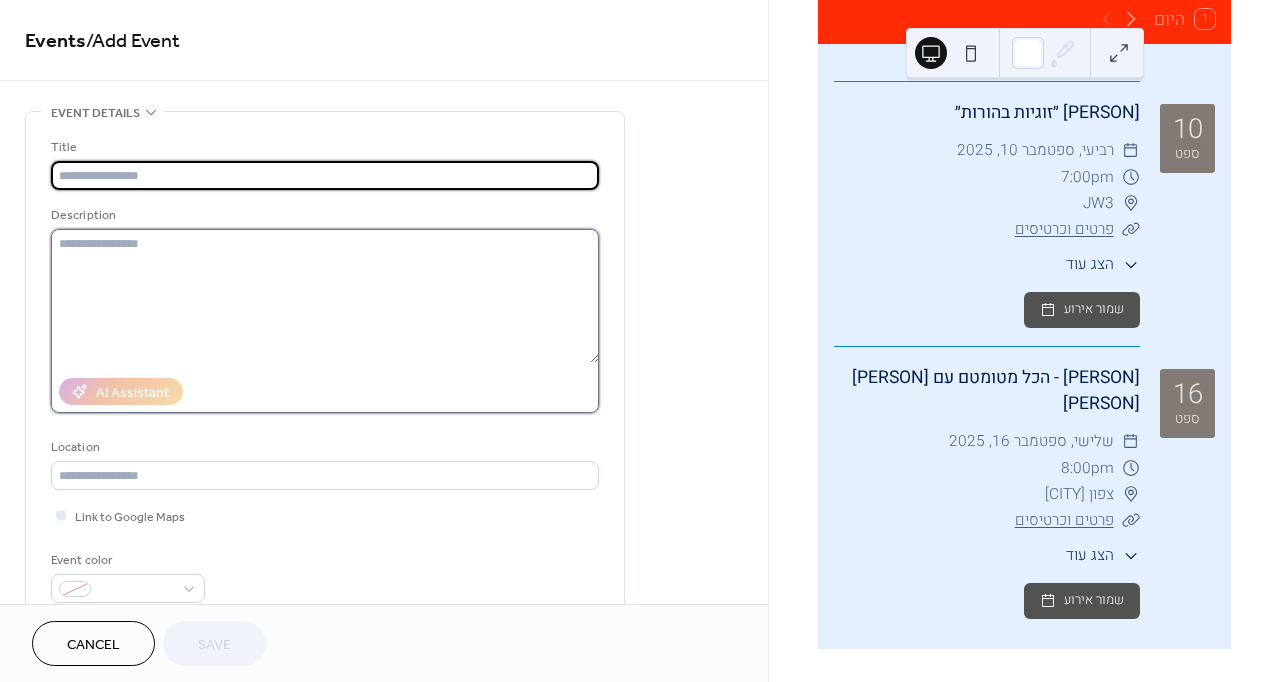 click at bounding box center (325, 296) 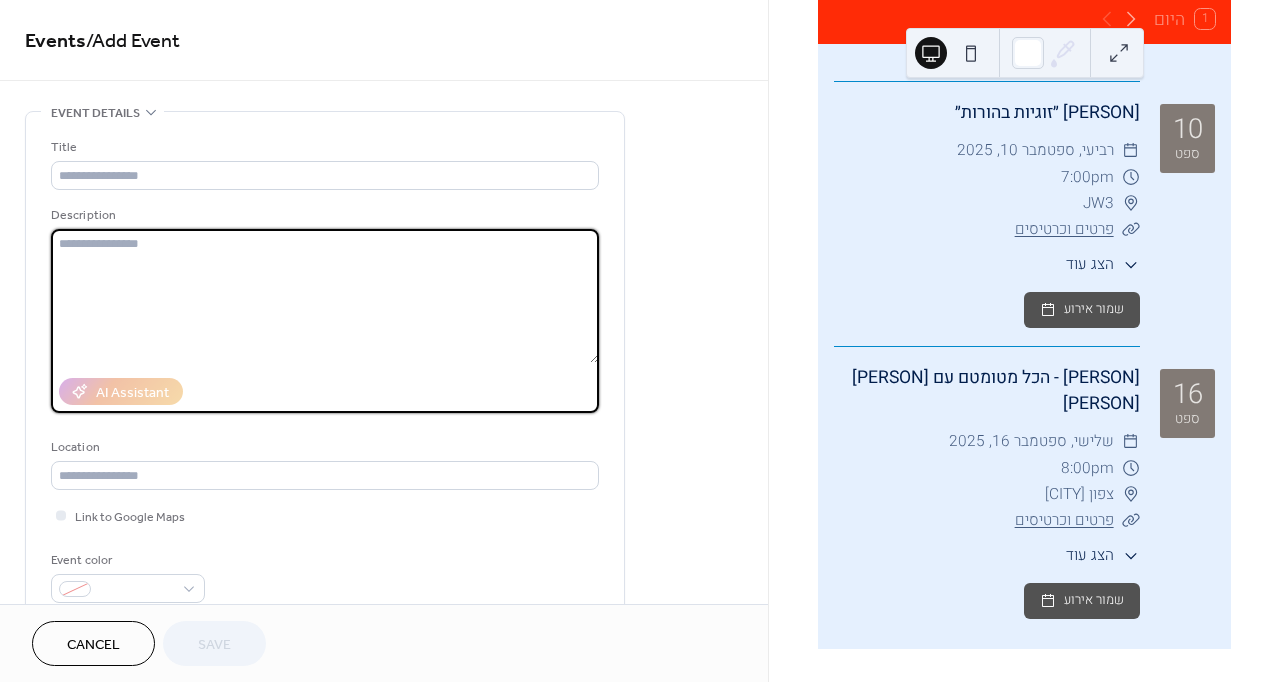 paste on "**********" 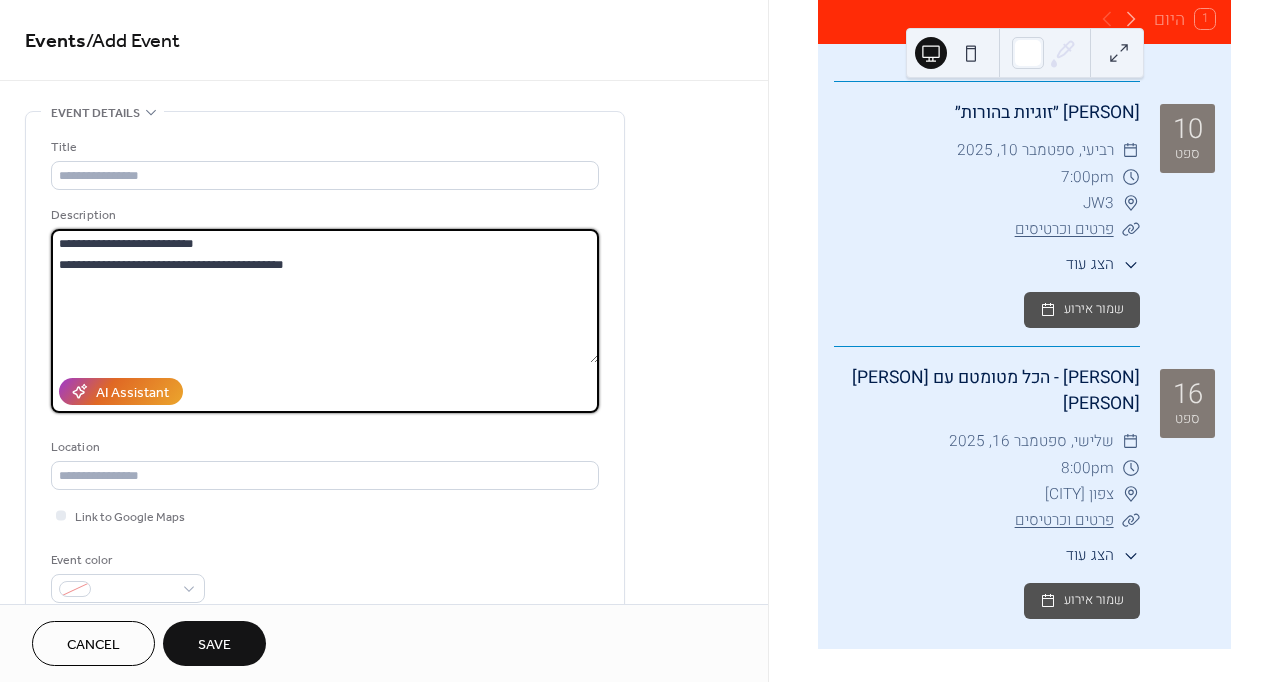 paste on "**********" 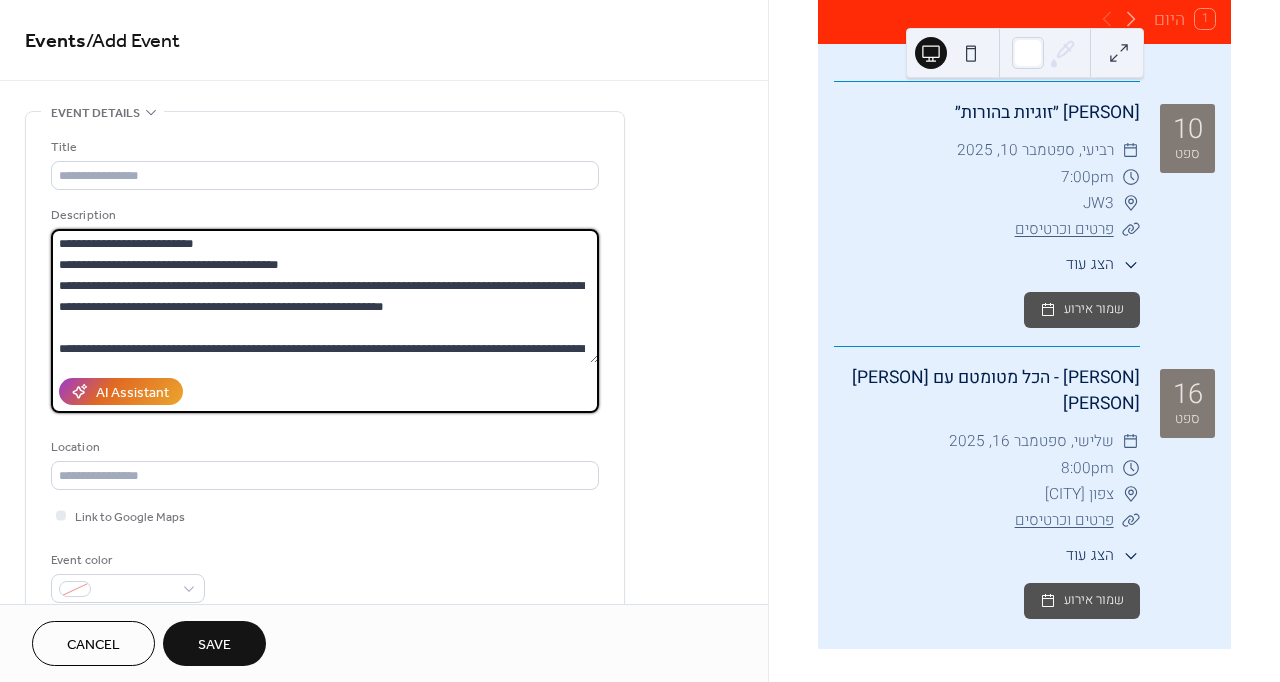 scroll, scrollTop: 60, scrollLeft: 0, axis: vertical 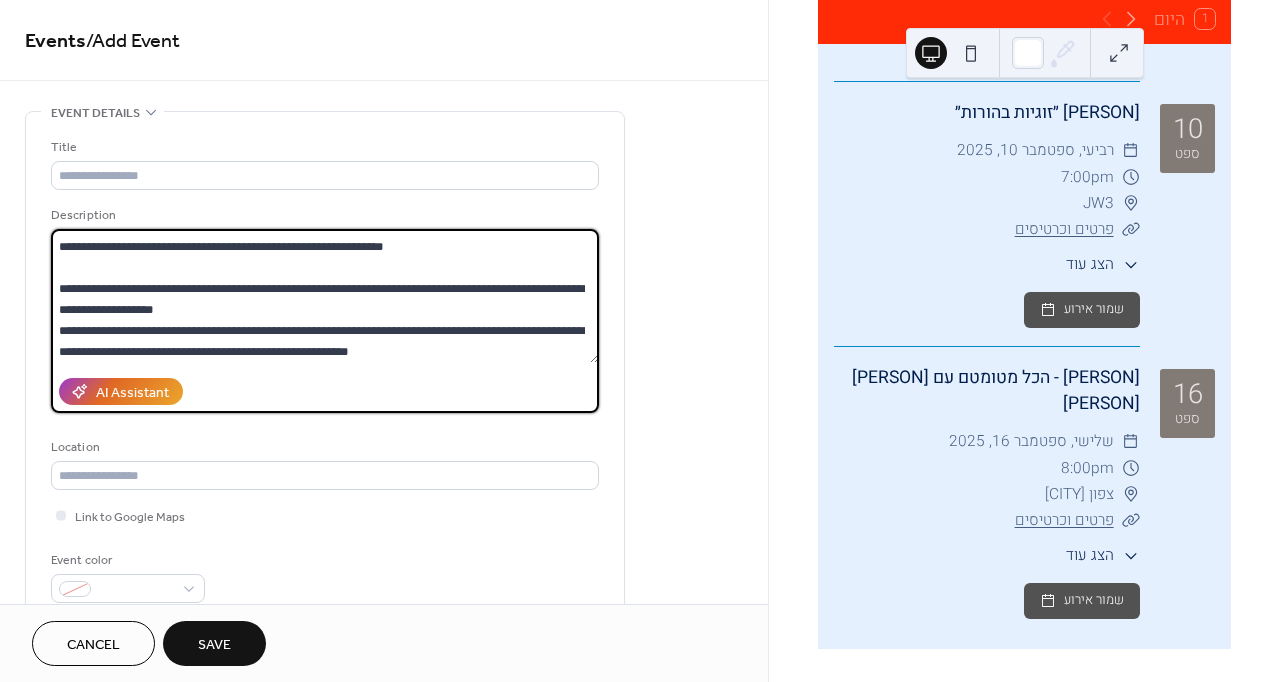 type on "**********" 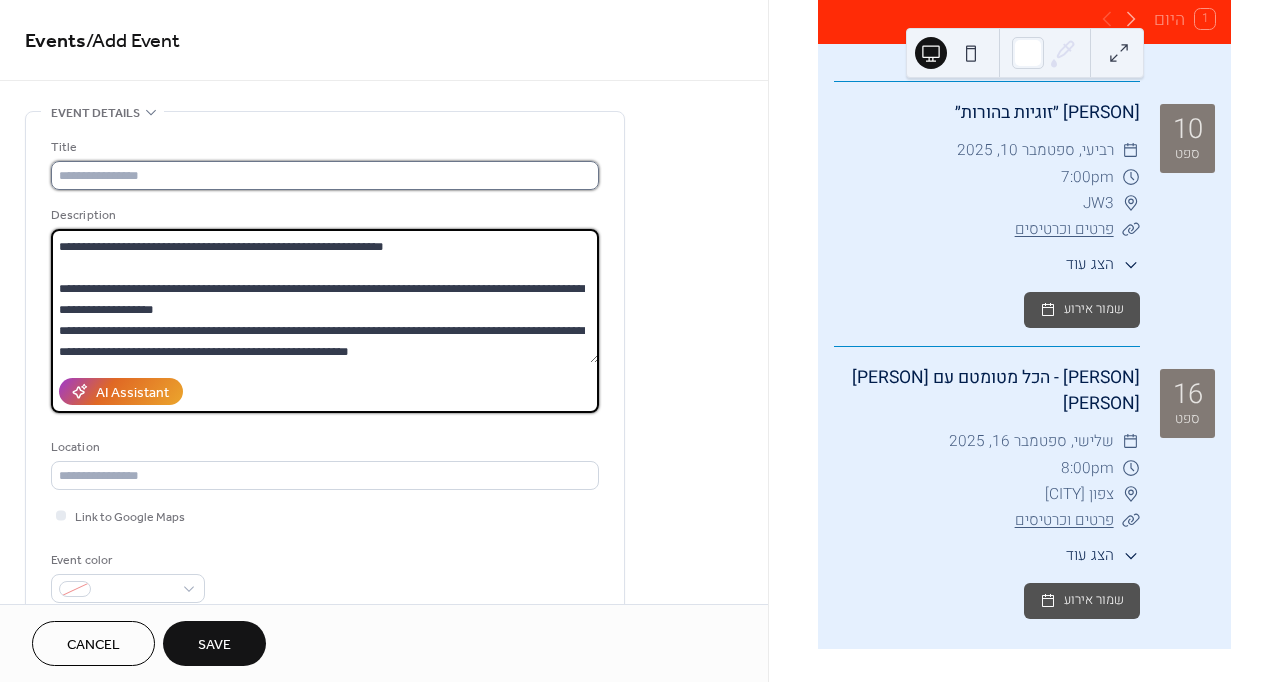 click at bounding box center (325, 175) 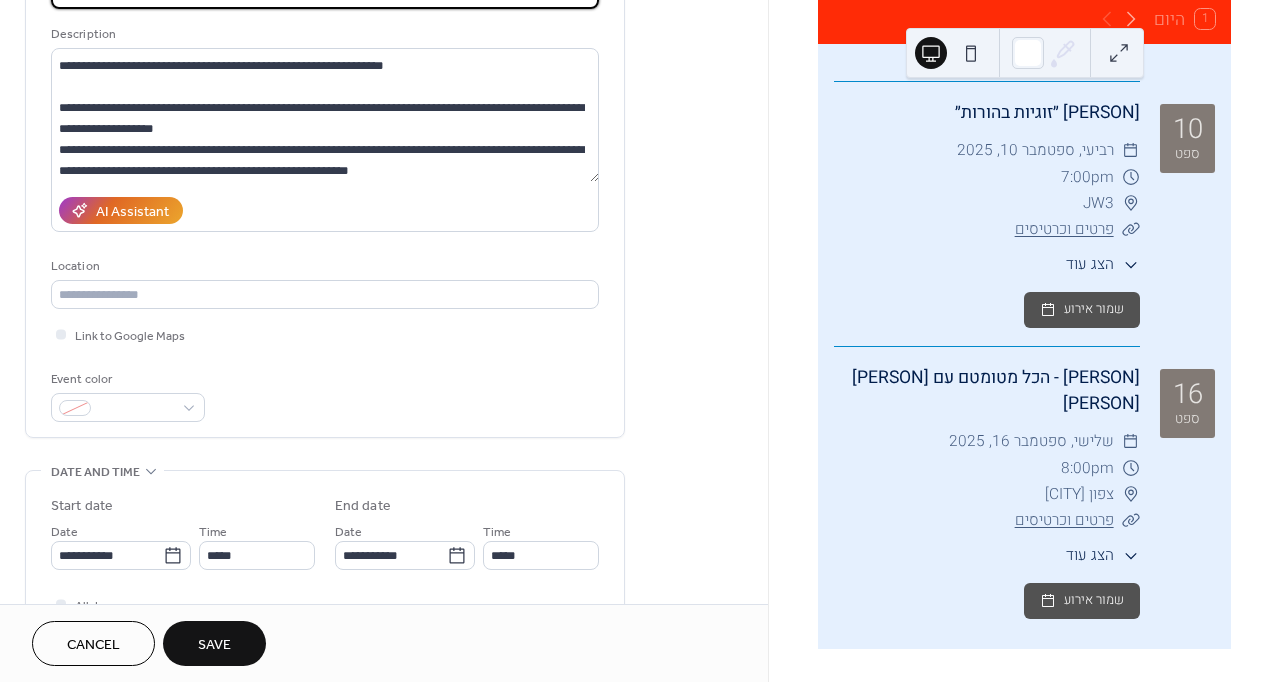 scroll, scrollTop: 192, scrollLeft: 0, axis: vertical 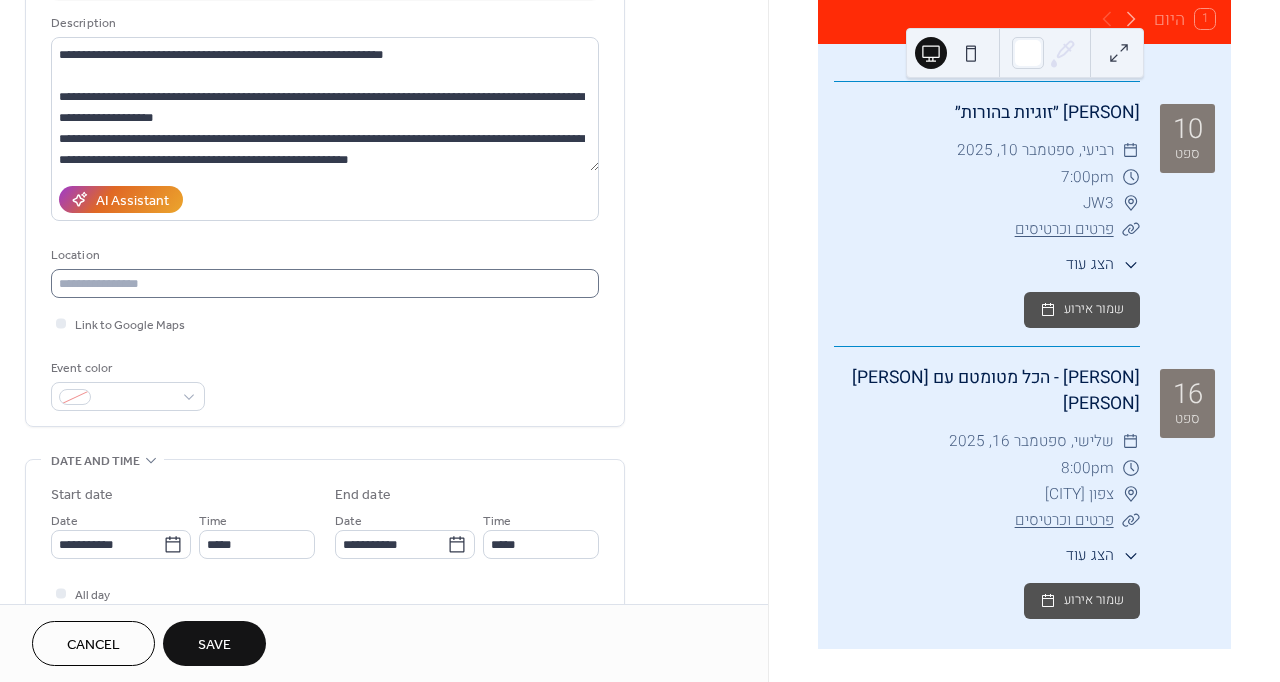 type on "**********" 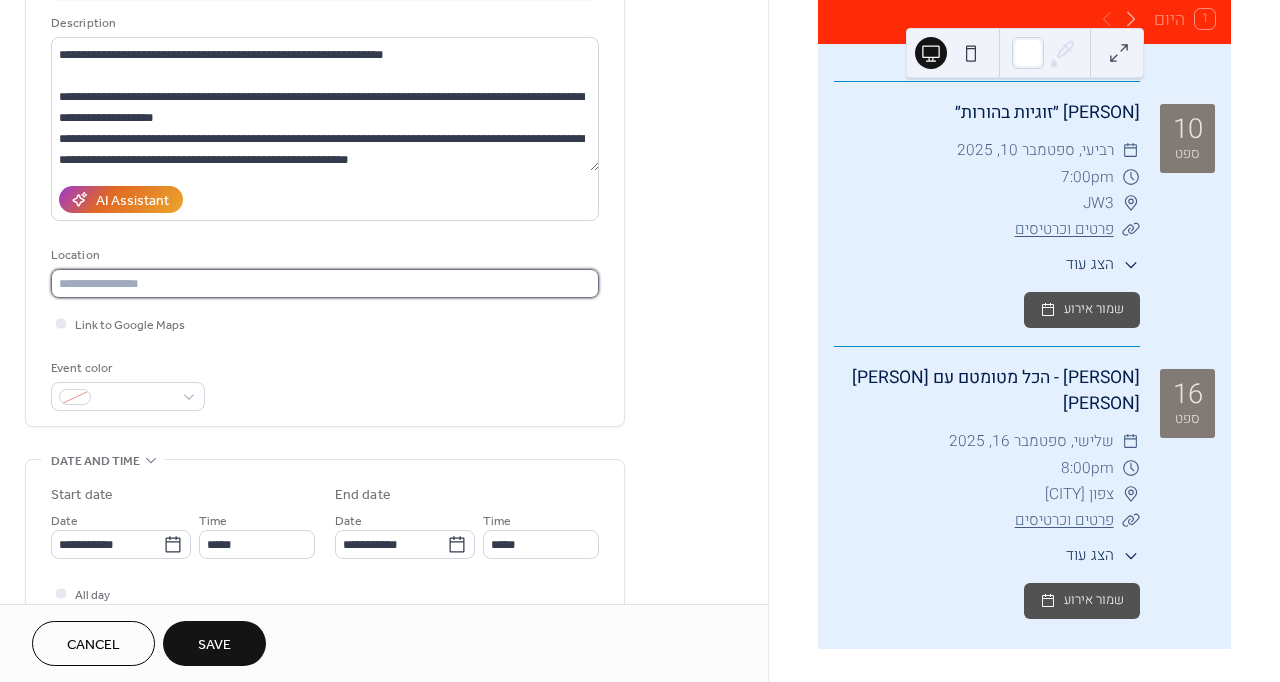 click at bounding box center (325, 283) 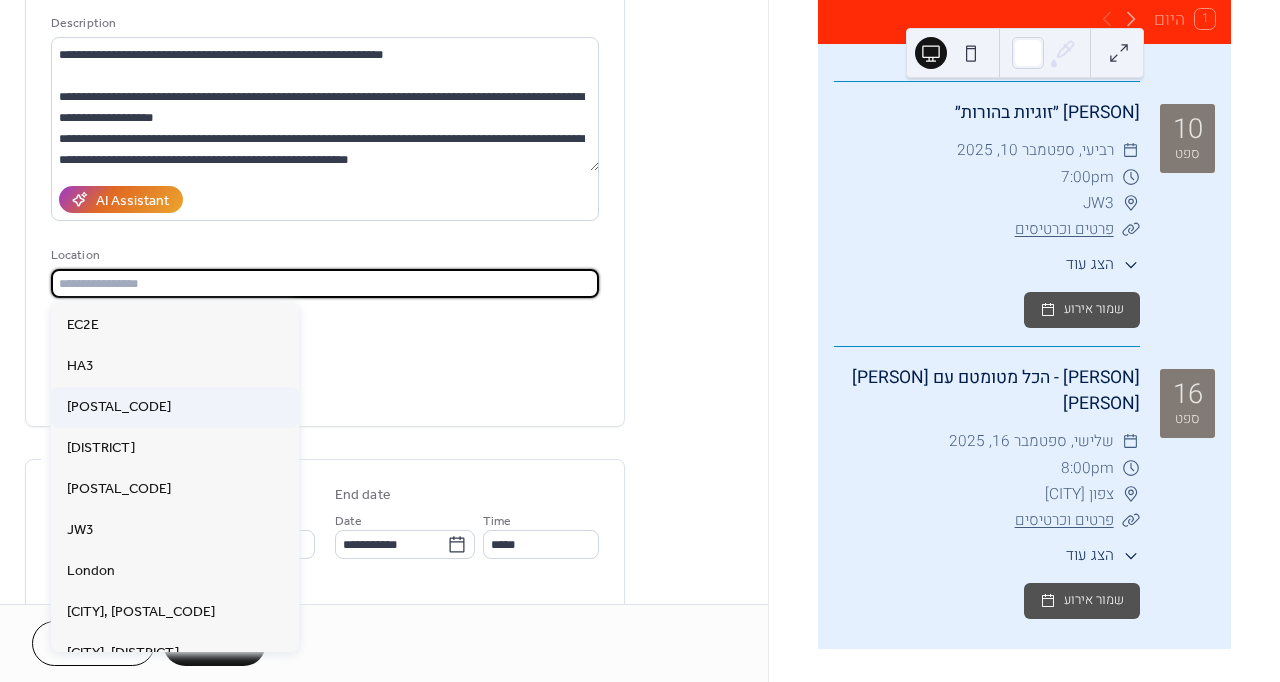 scroll, scrollTop: 45, scrollLeft: 0, axis: vertical 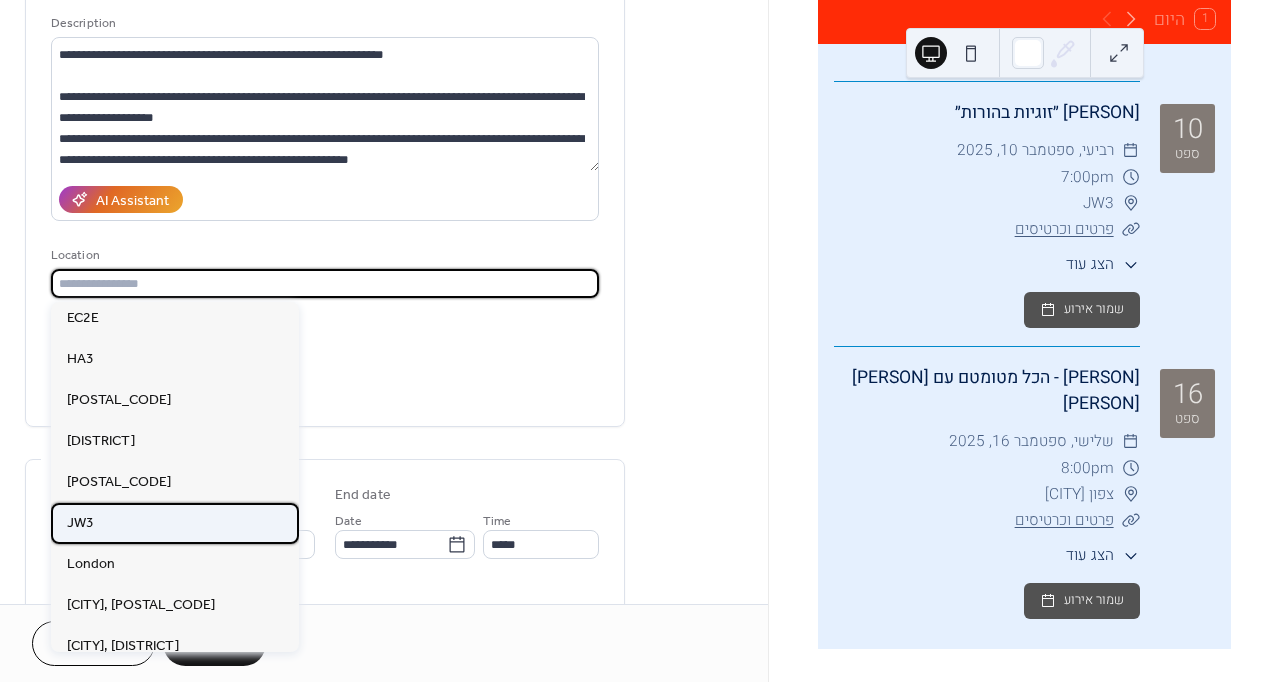 click on "JW3" at bounding box center (175, 523) 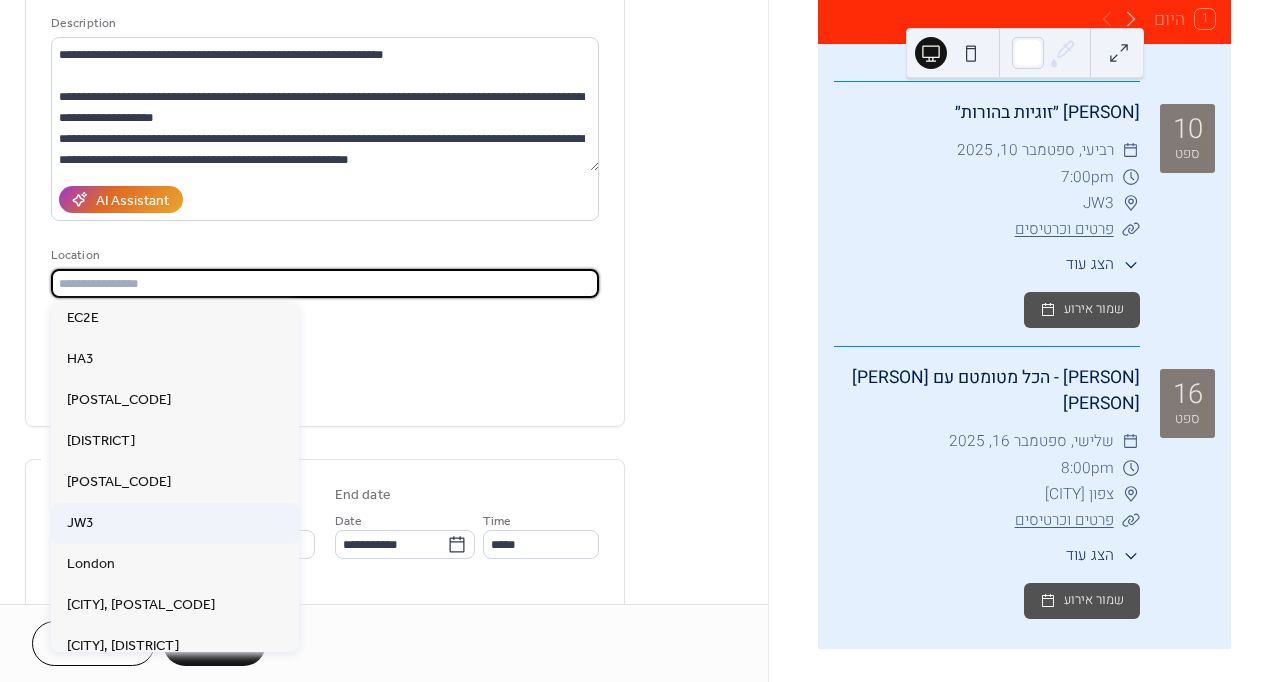 type on "***" 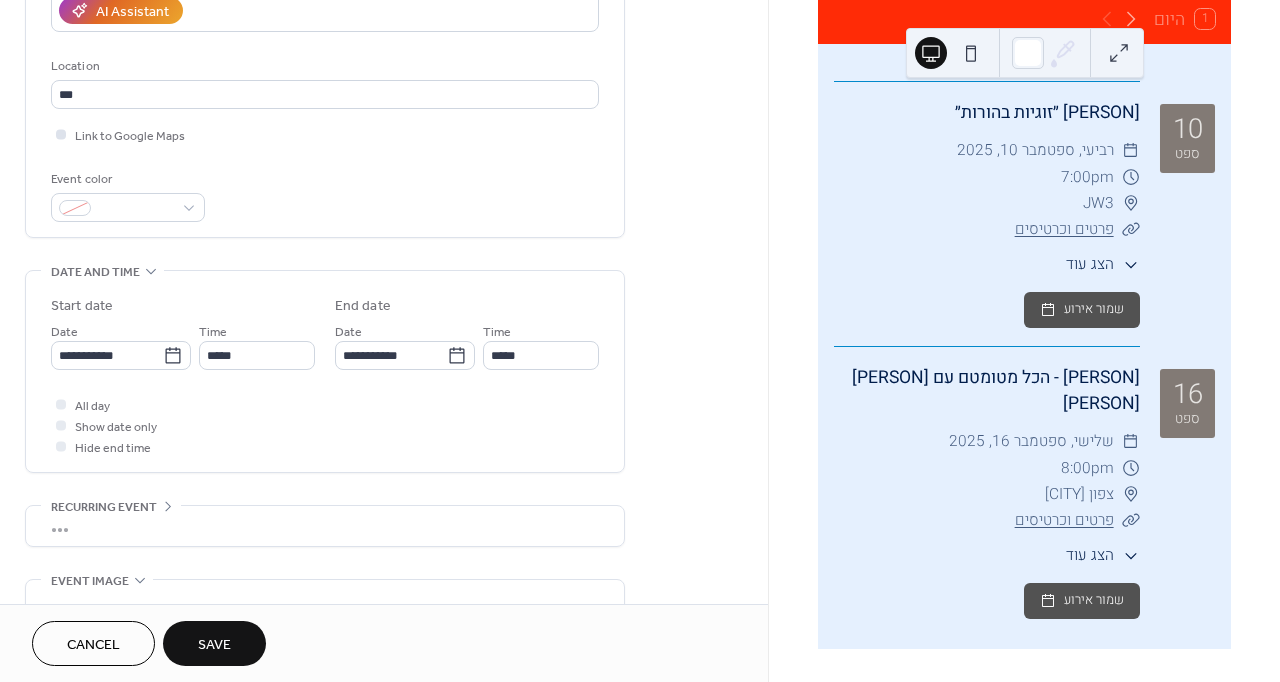 scroll, scrollTop: 537, scrollLeft: 0, axis: vertical 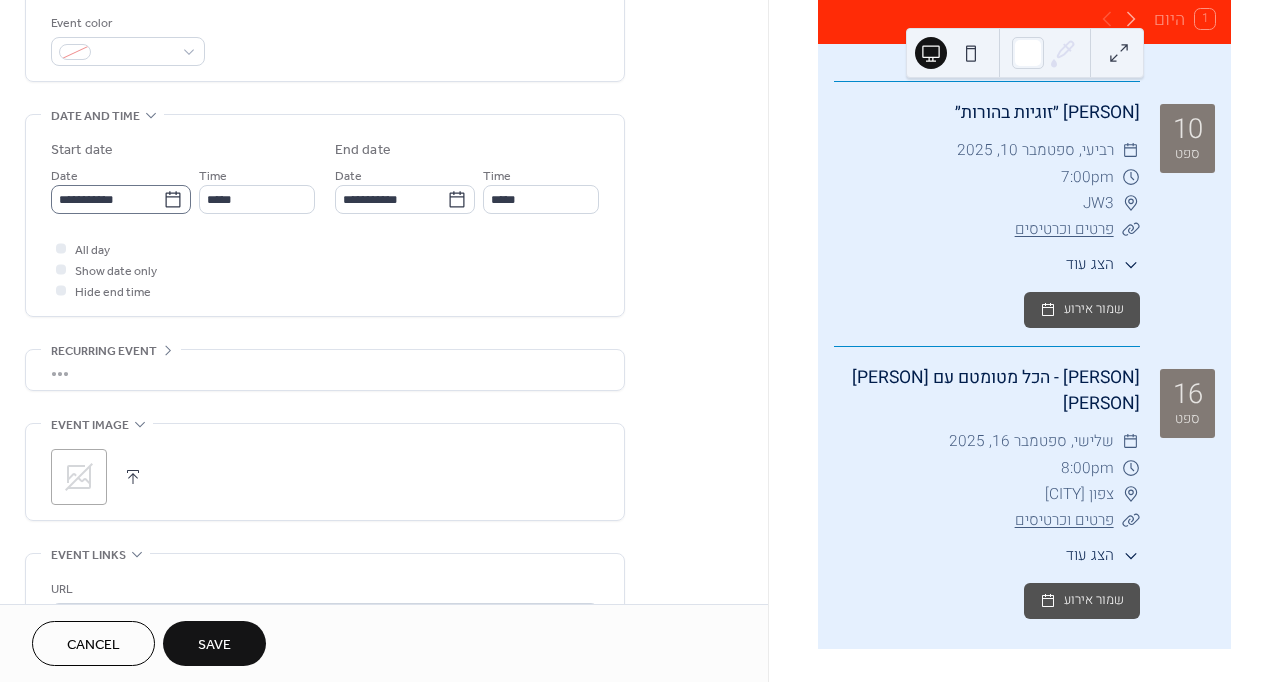 click 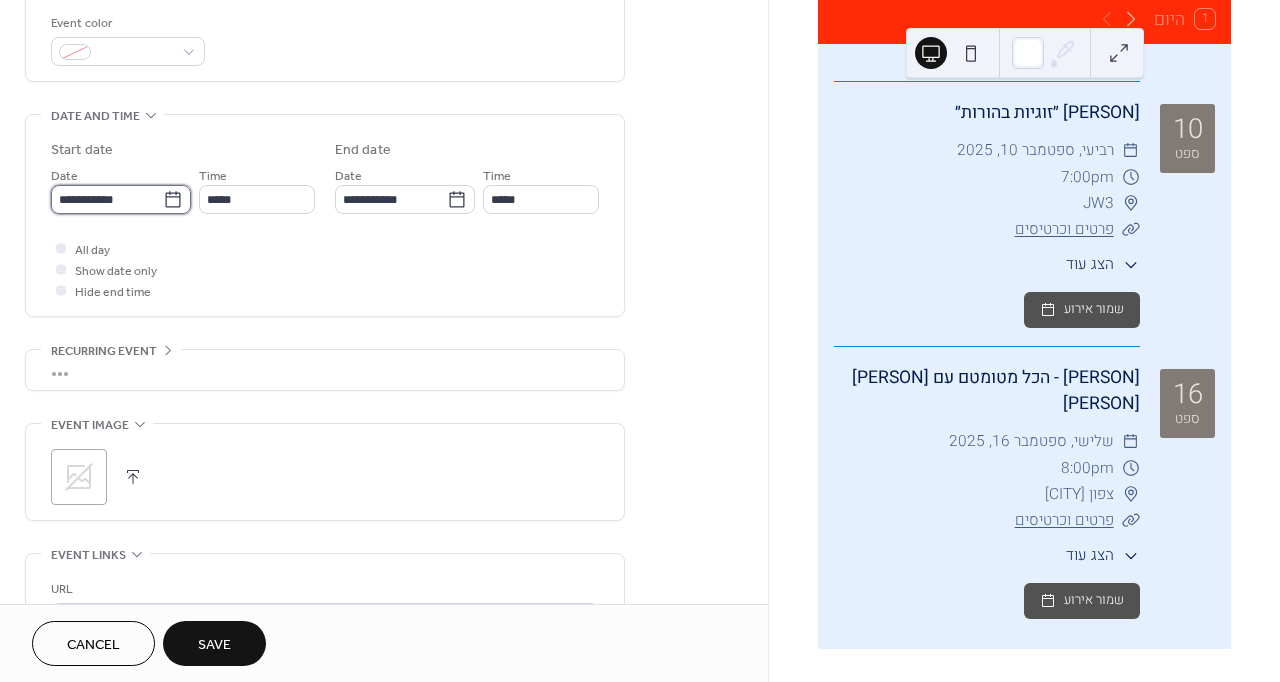 click on "**********" at bounding box center [107, 199] 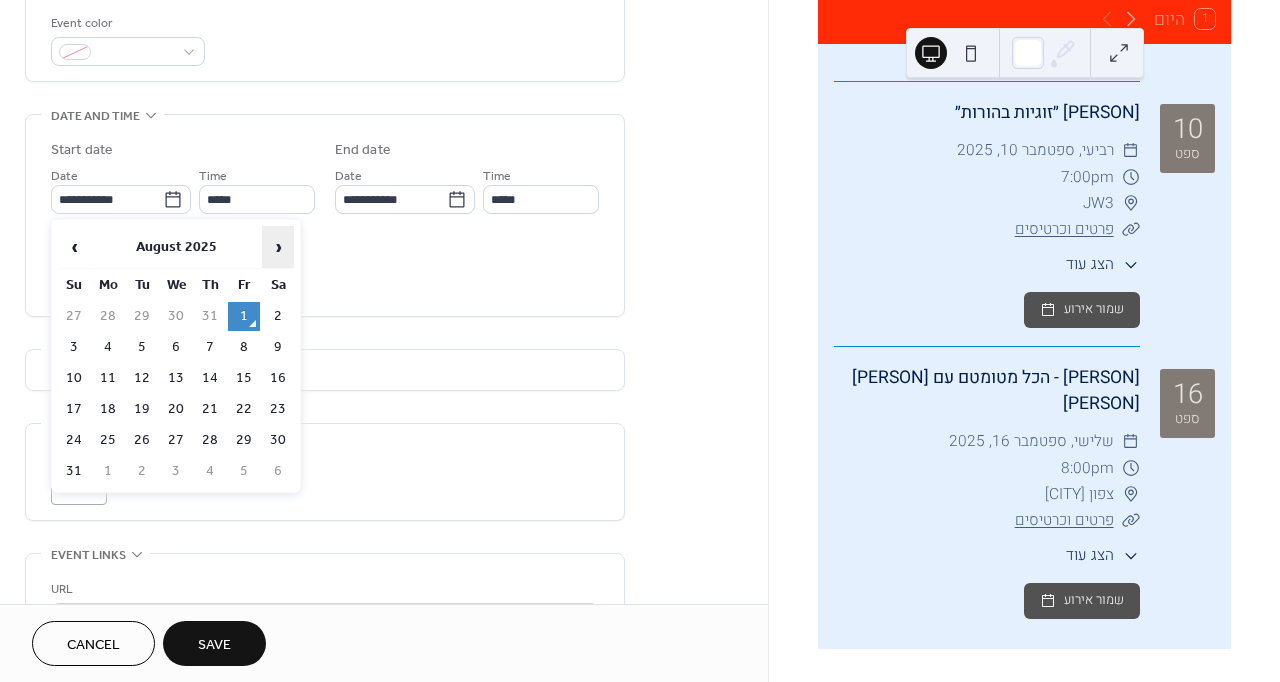 click on "›" at bounding box center (278, 247) 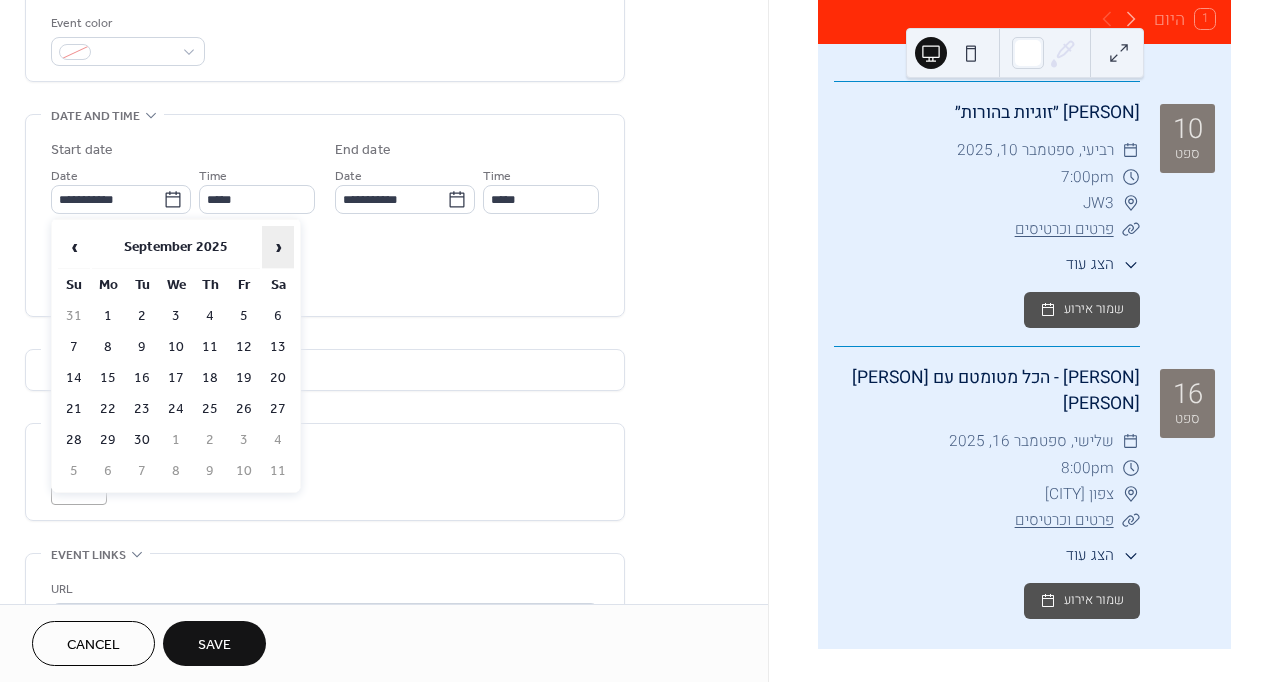 click on "›" at bounding box center [278, 247] 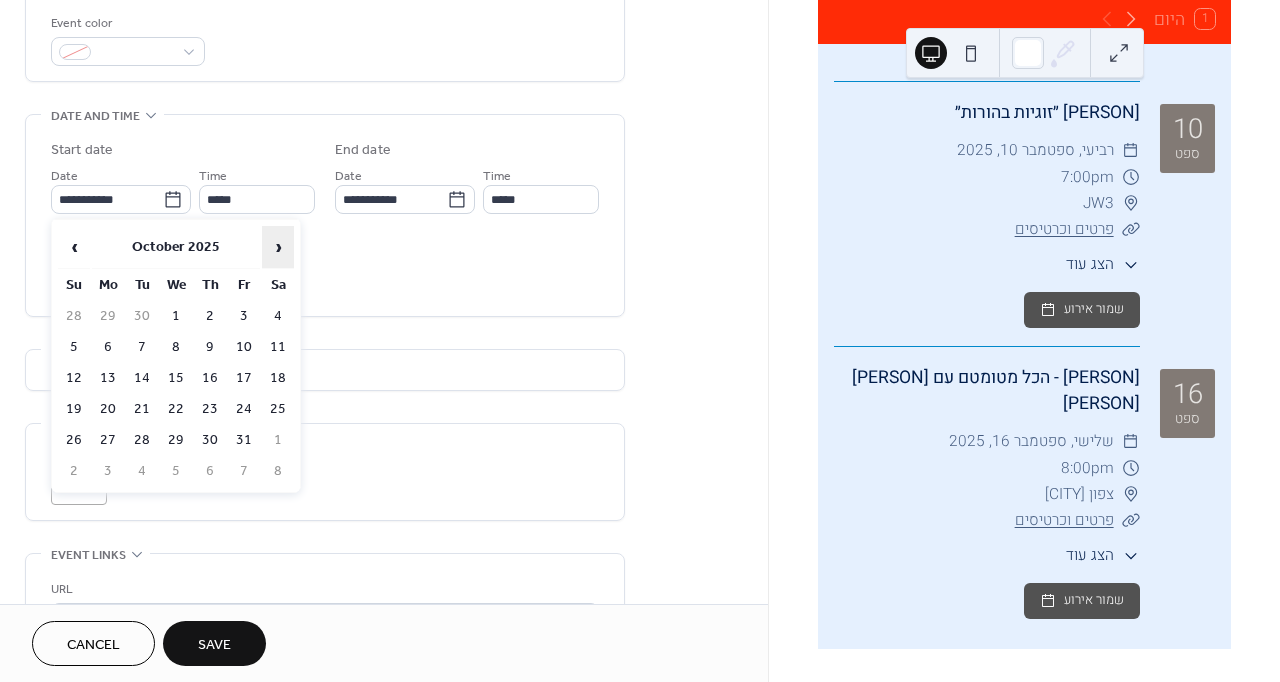 click on "›" at bounding box center (278, 247) 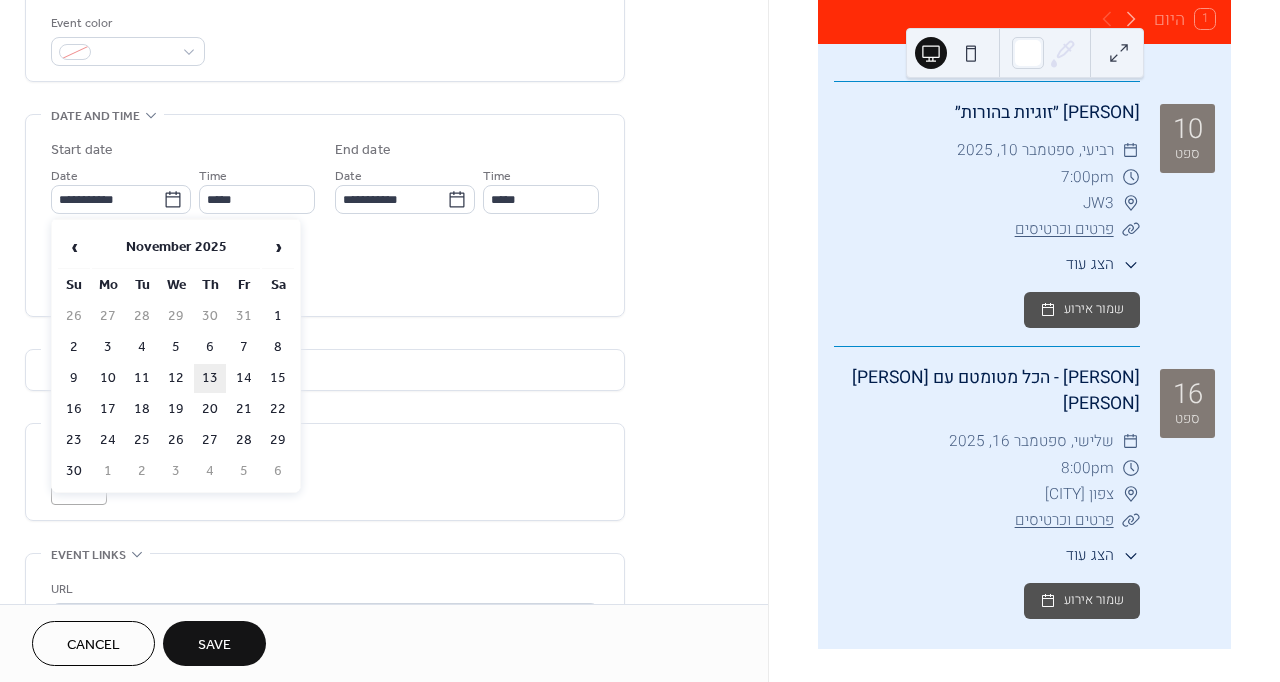 click on "13" at bounding box center (210, 378) 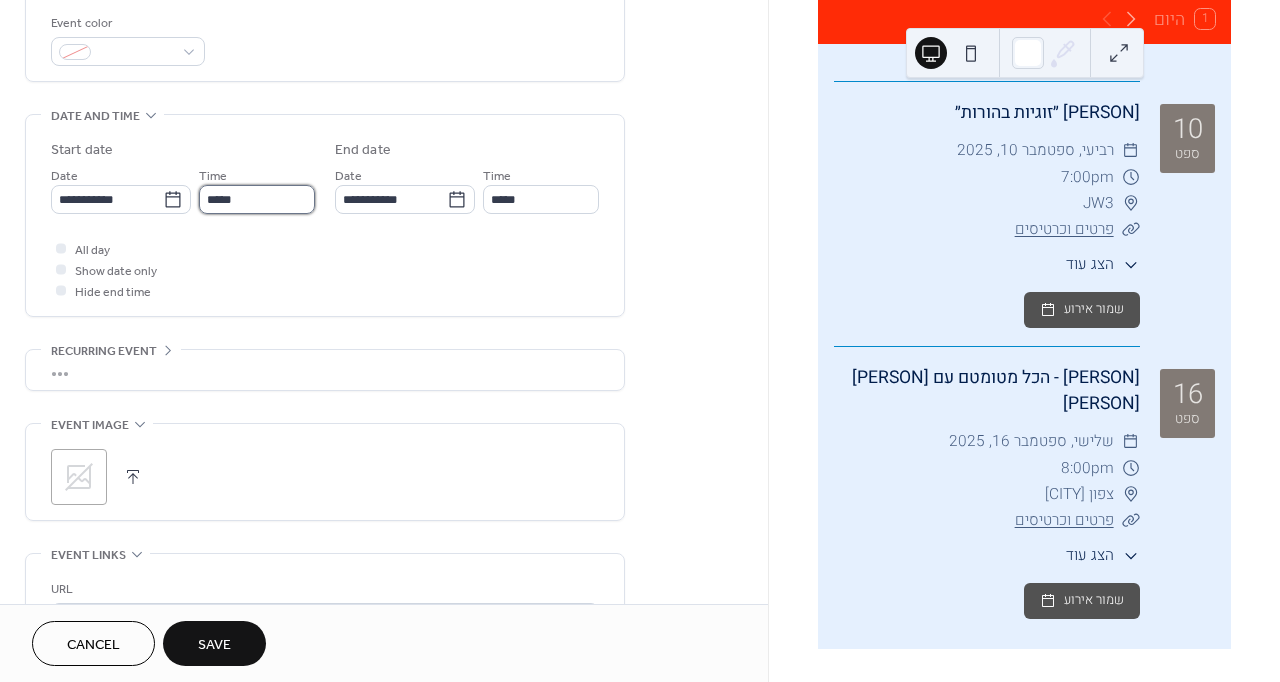 click on "*****" at bounding box center (257, 199) 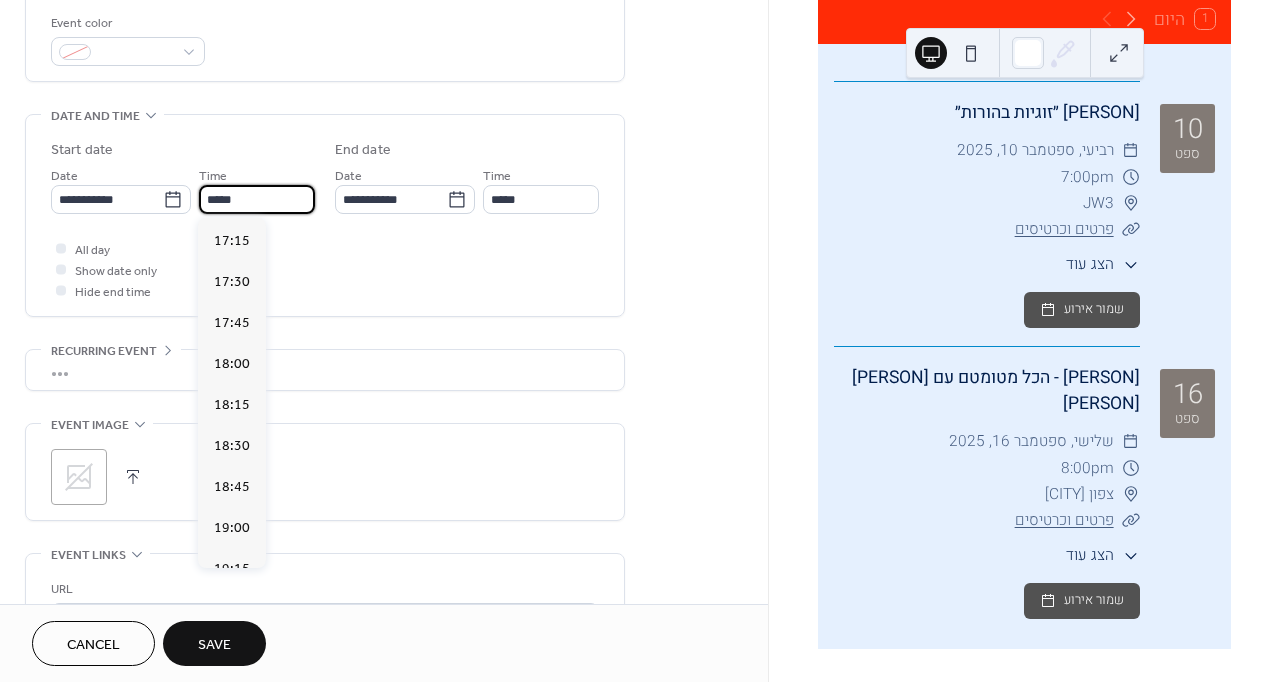 scroll, scrollTop: 2835, scrollLeft: 0, axis: vertical 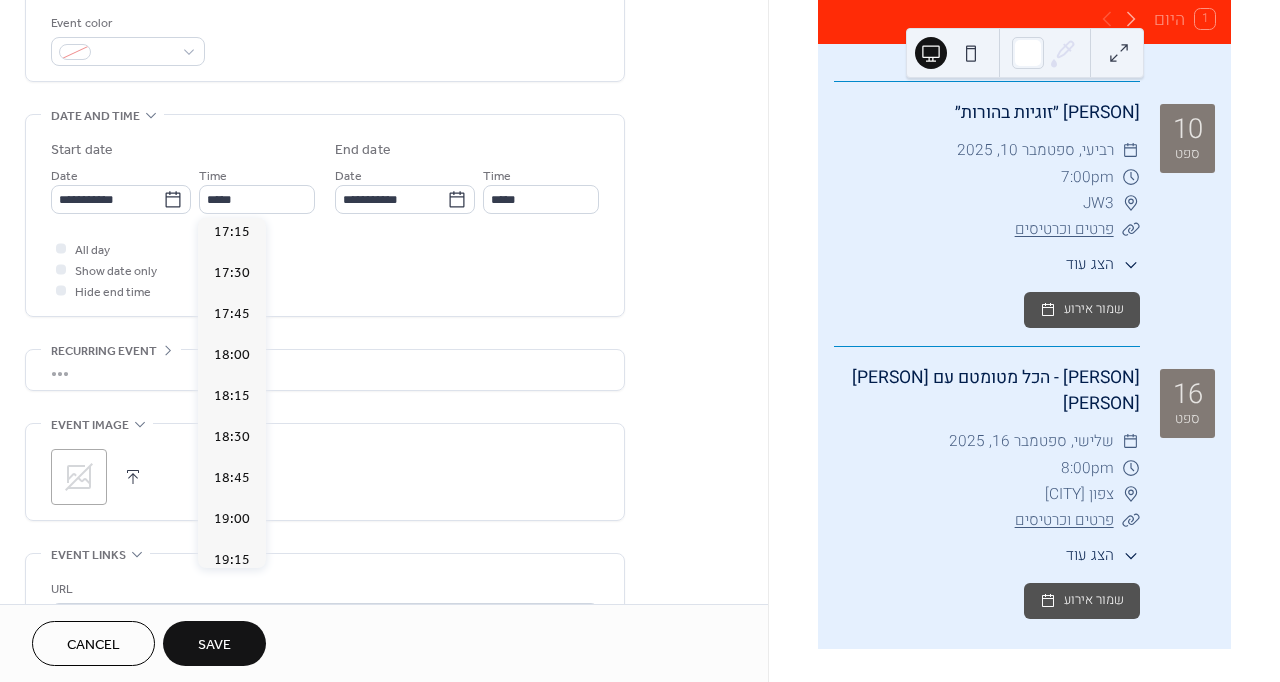 click on "19:30" at bounding box center (232, 601) 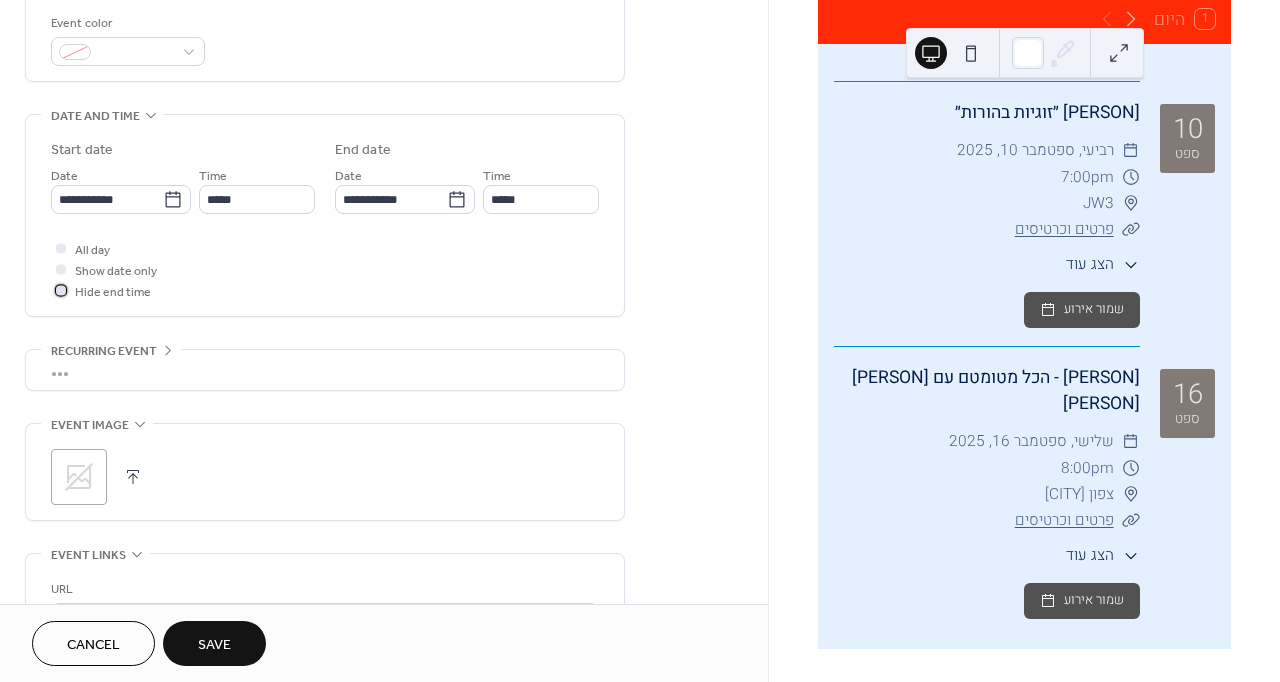 click on "Hide end time" at bounding box center [113, 292] 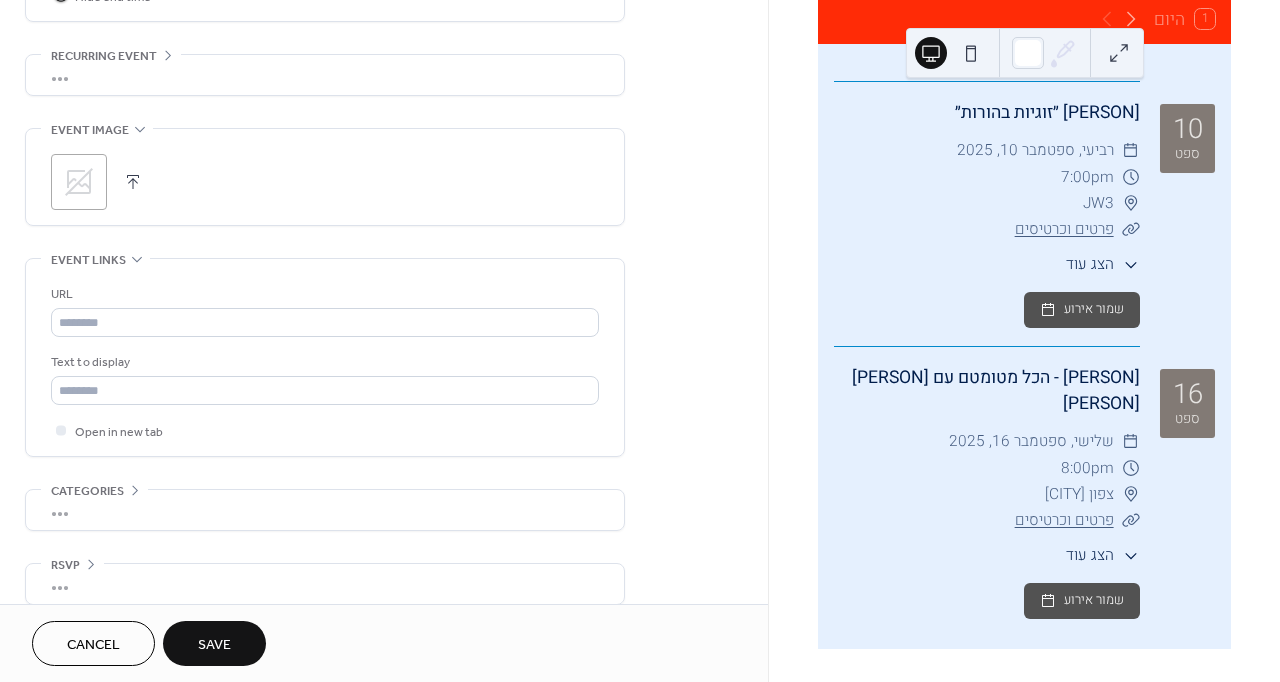 scroll, scrollTop: 853, scrollLeft: 0, axis: vertical 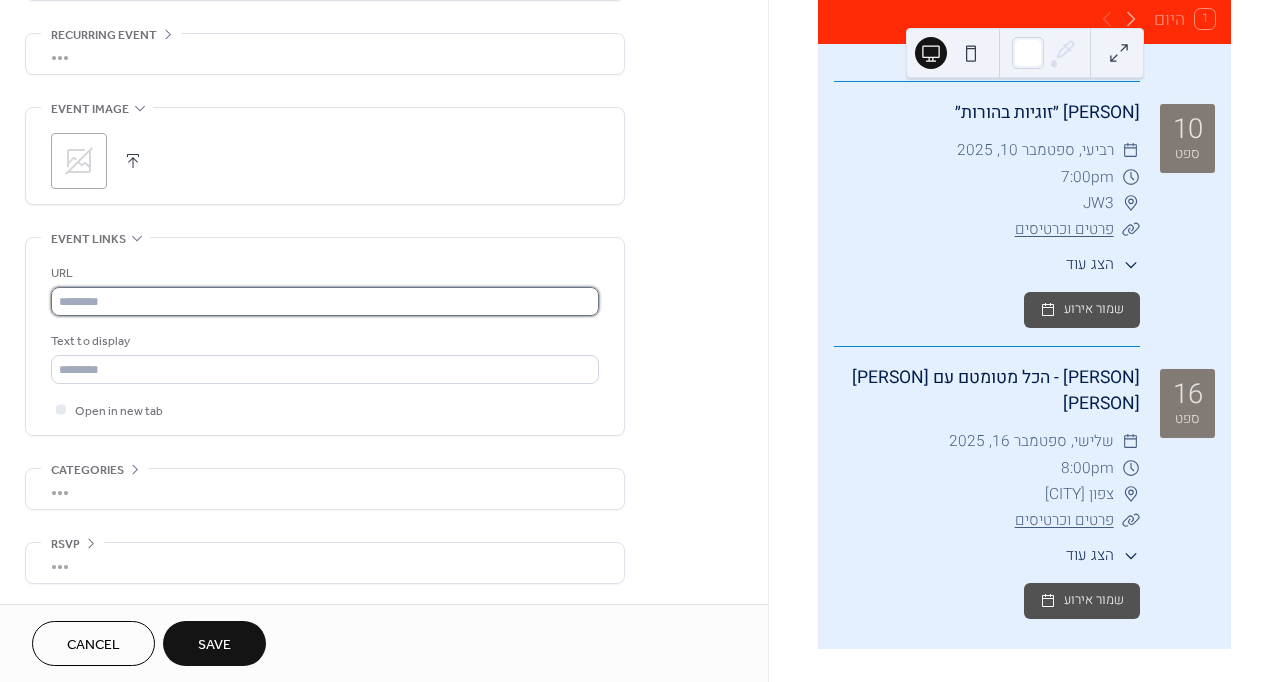 click at bounding box center (325, 301) 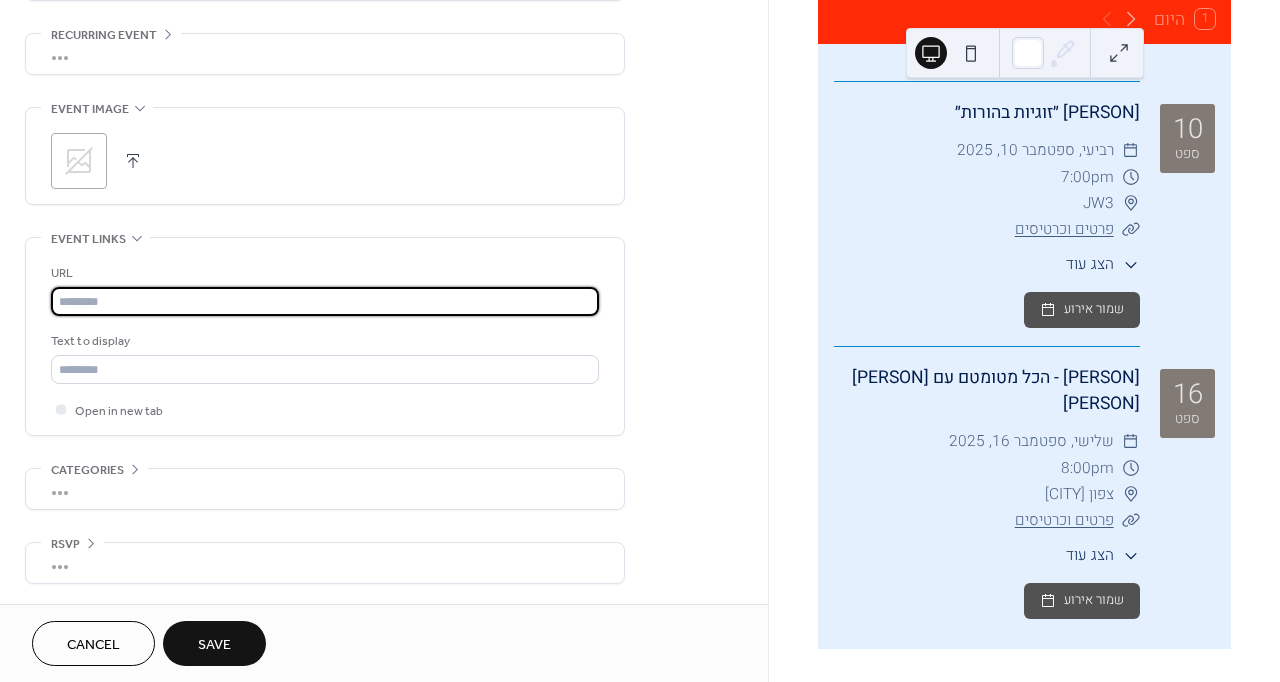 paste on "**********" 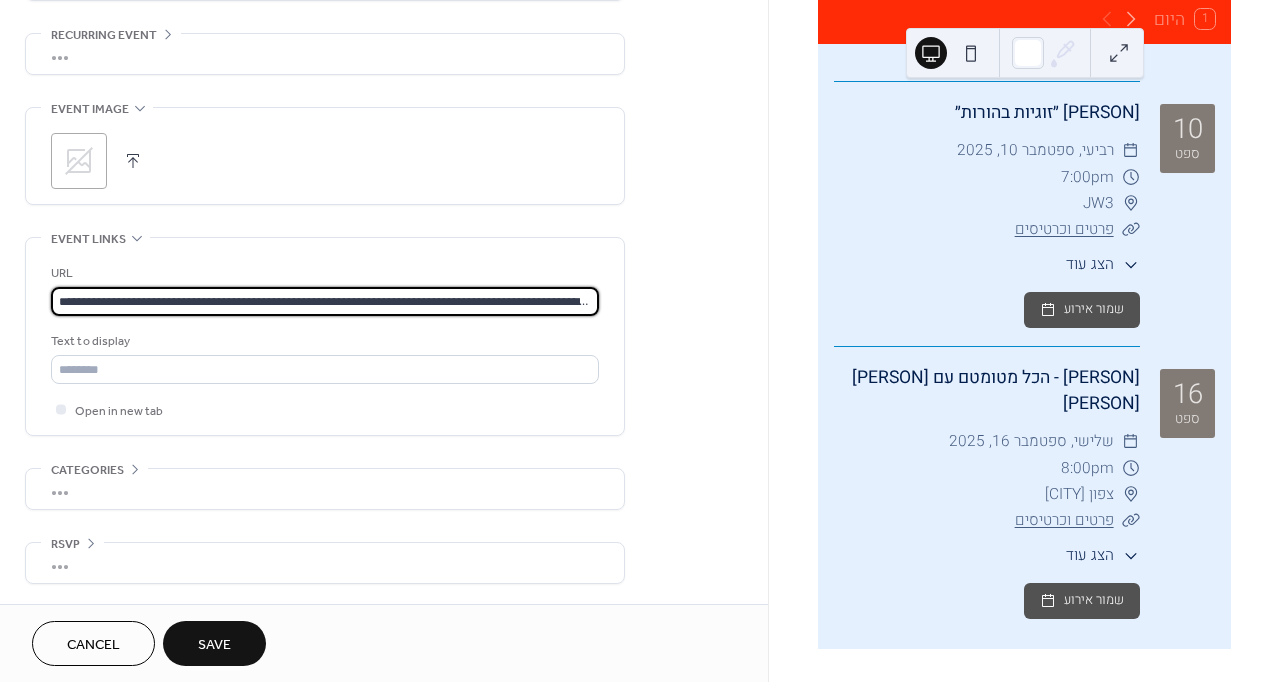 scroll, scrollTop: 0, scrollLeft: 82, axis: horizontal 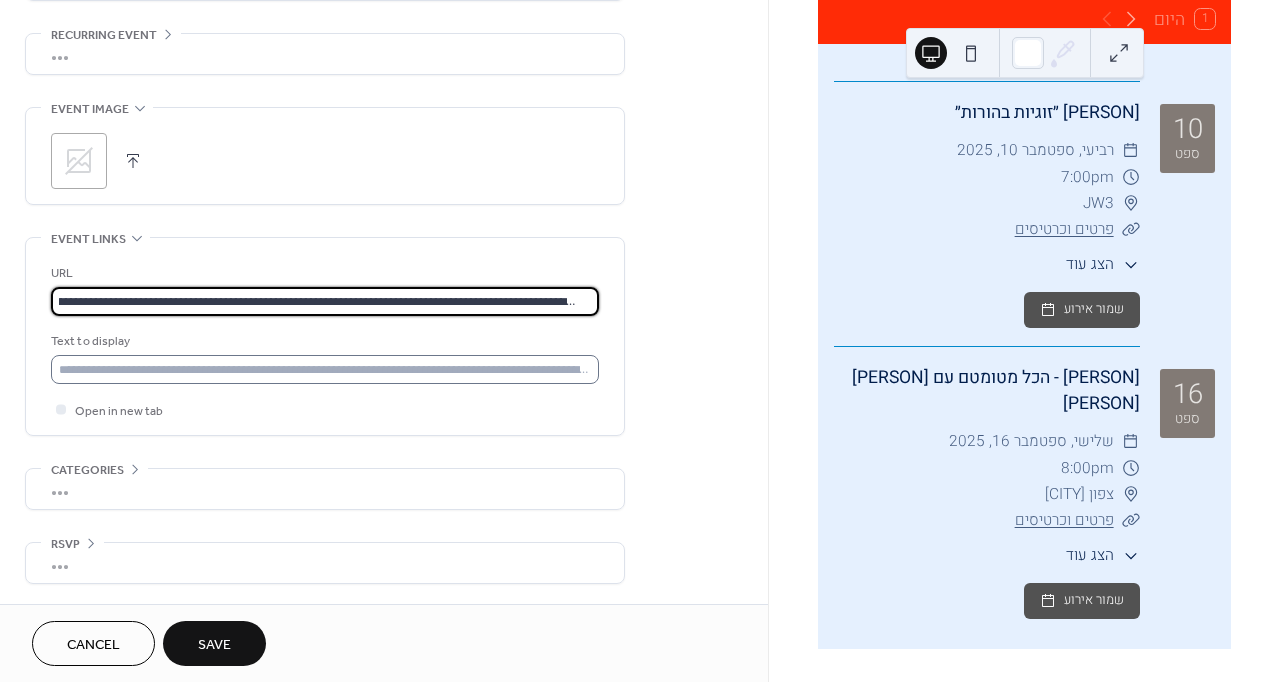 type on "**********" 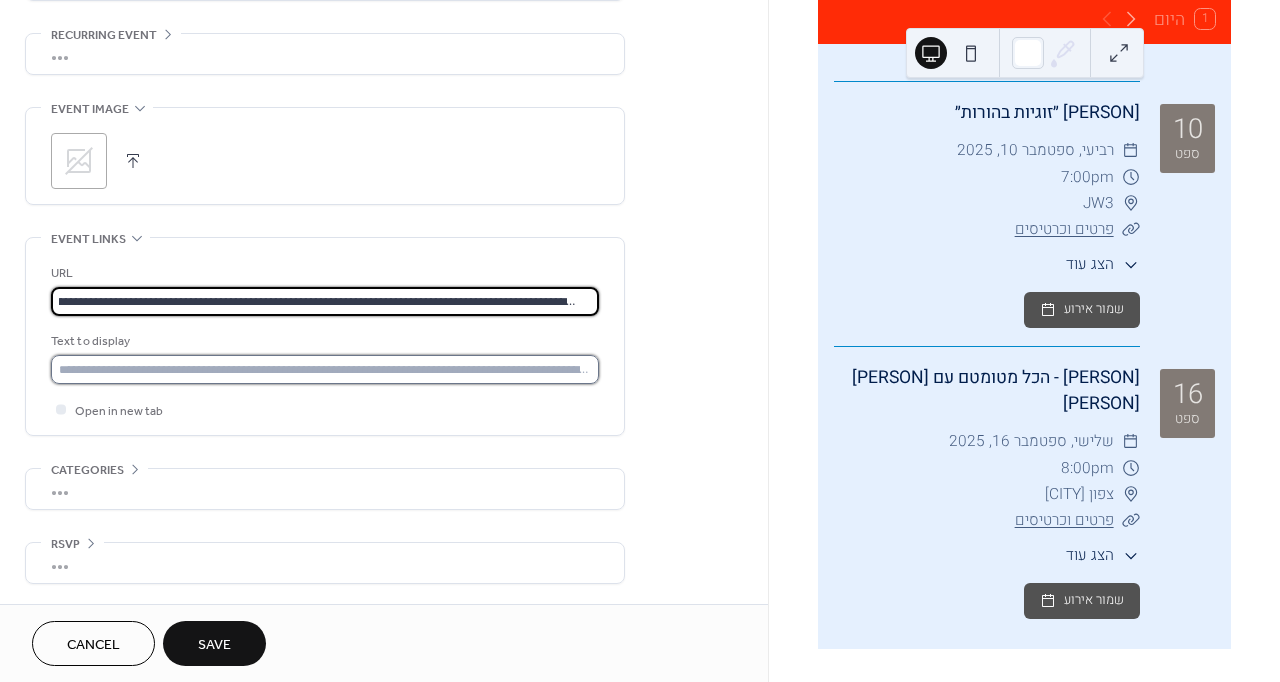 scroll, scrollTop: 0, scrollLeft: 0, axis: both 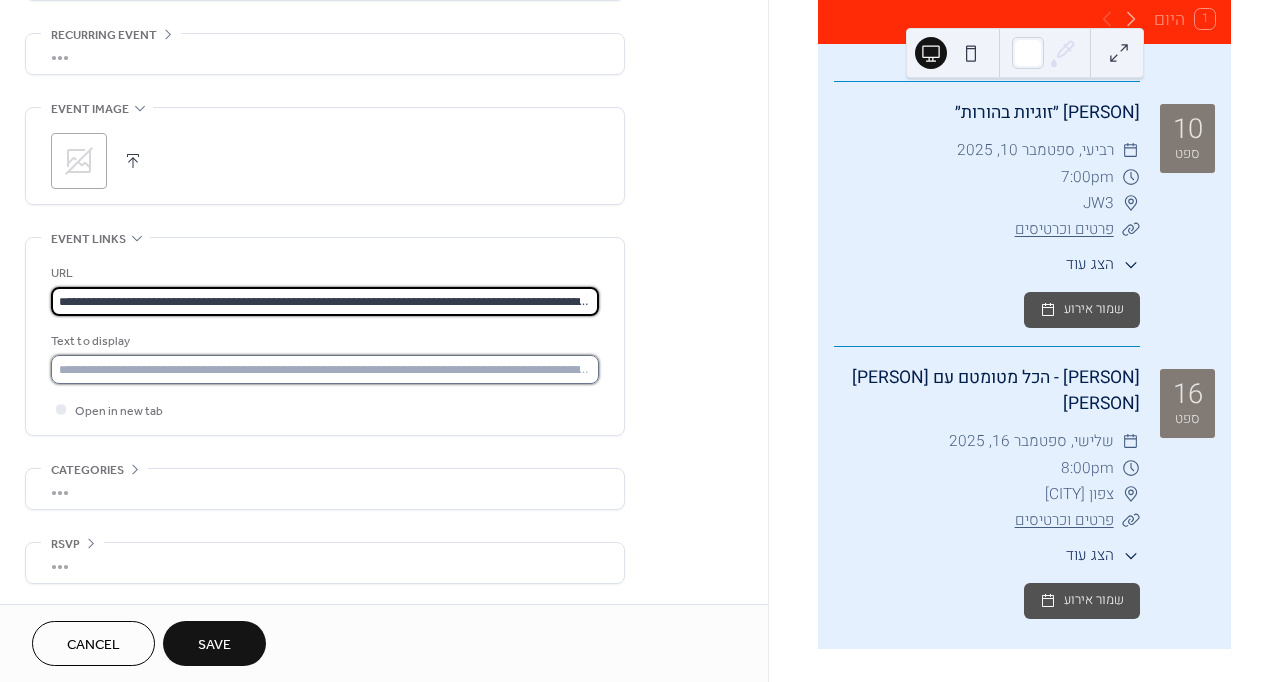 click at bounding box center (325, 369) 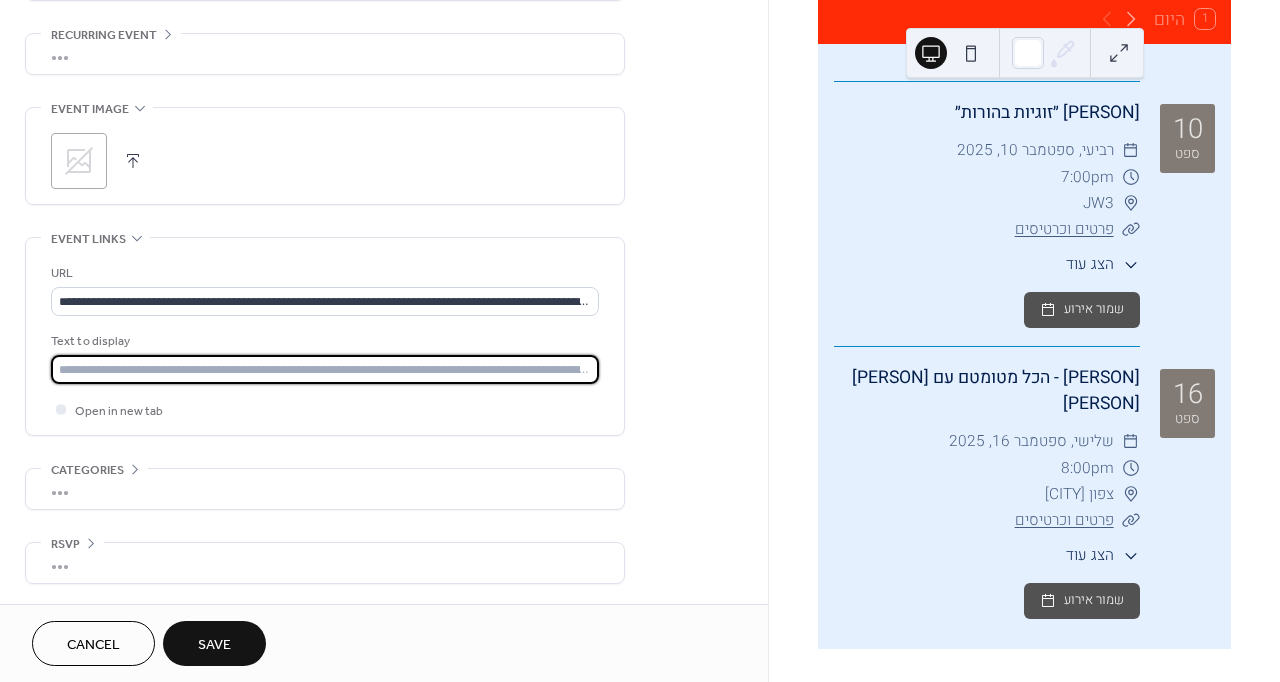 type on "**********" 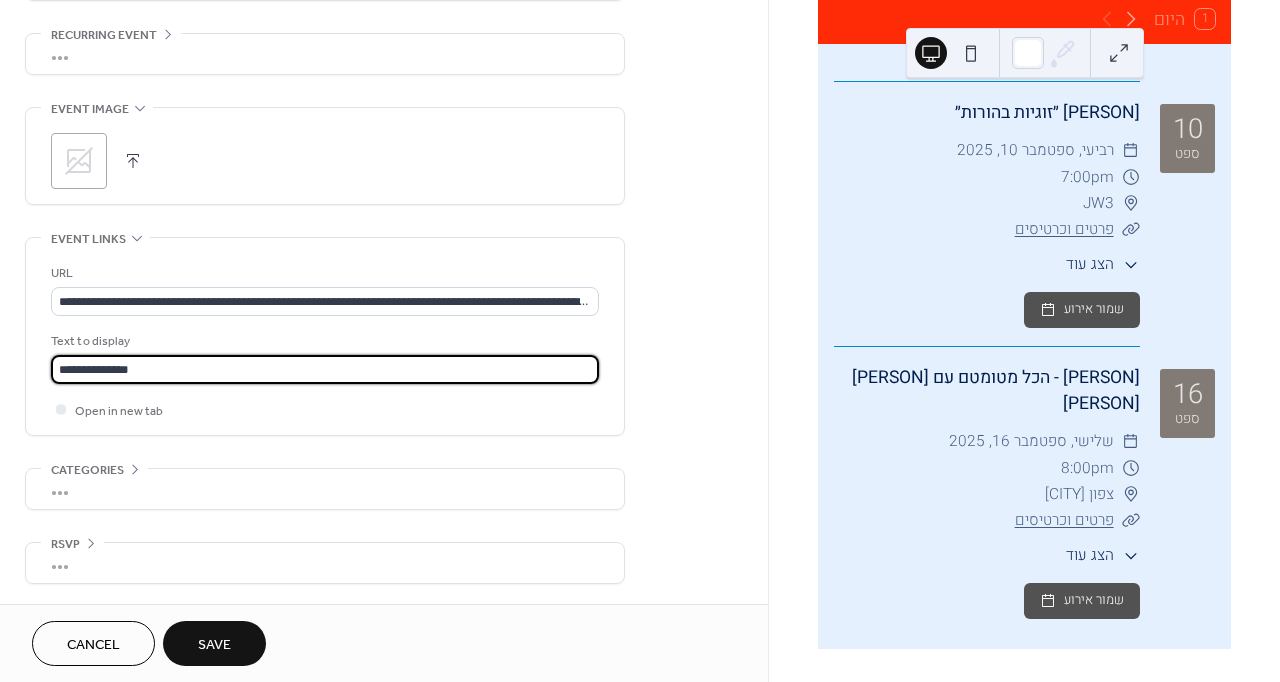 scroll, scrollTop: 1, scrollLeft: 0, axis: vertical 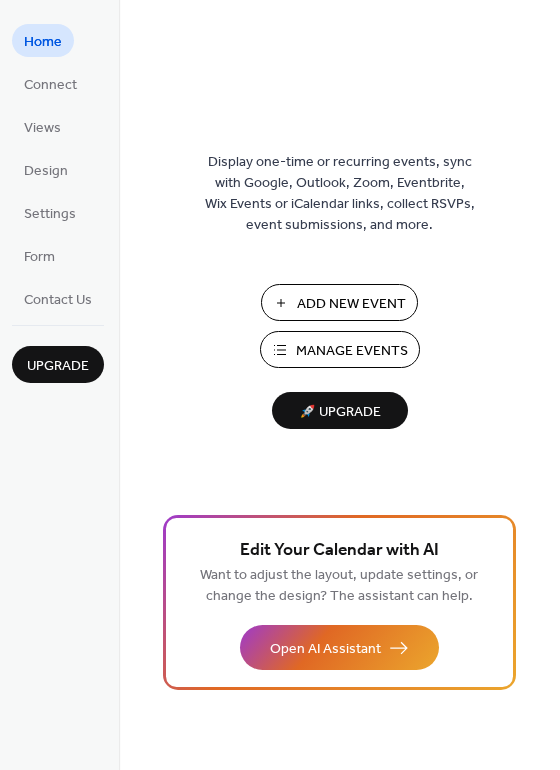 click on "Add New Event" at bounding box center [351, 304] 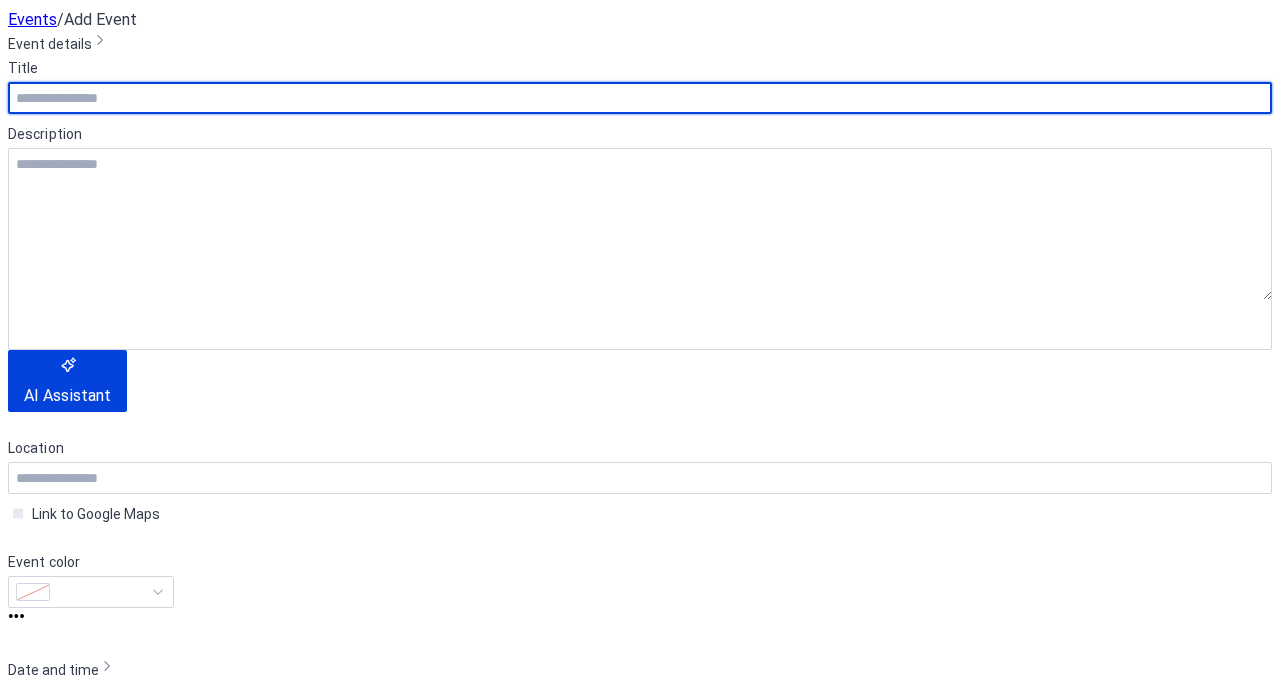 scroll, scrollTop: 0, scrollLeft: 0, axis: both 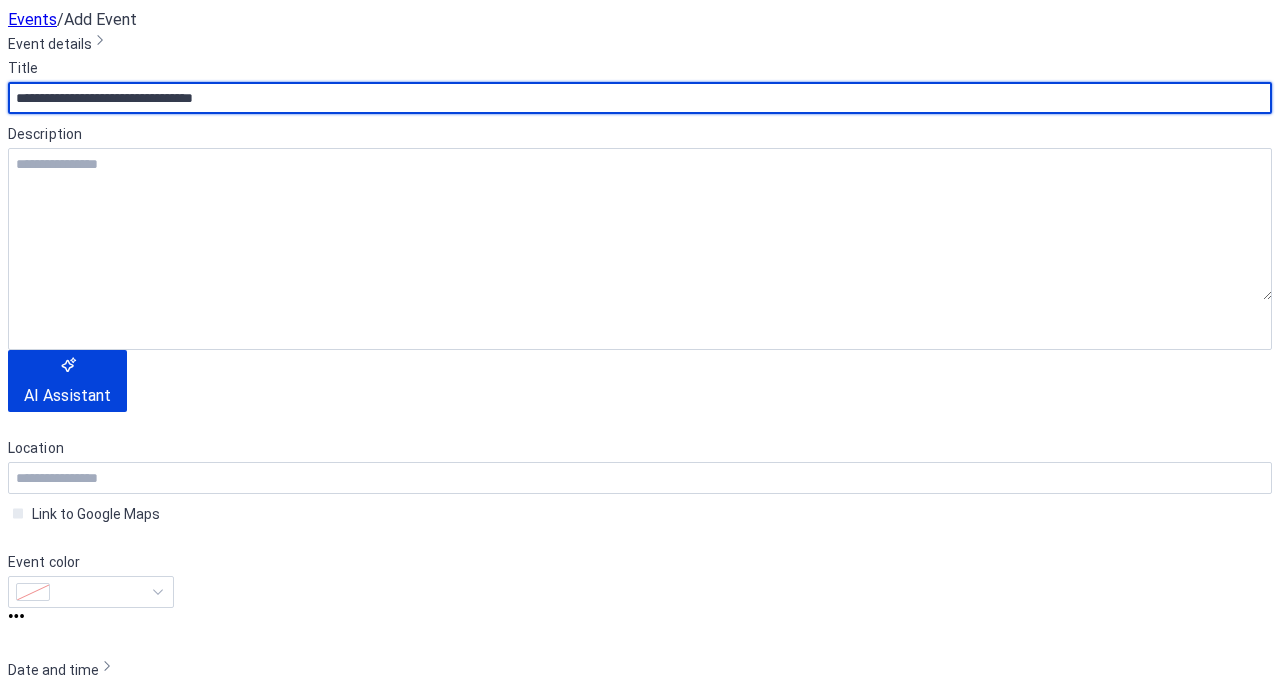 click on "**********" at bounding box center (640, 98) 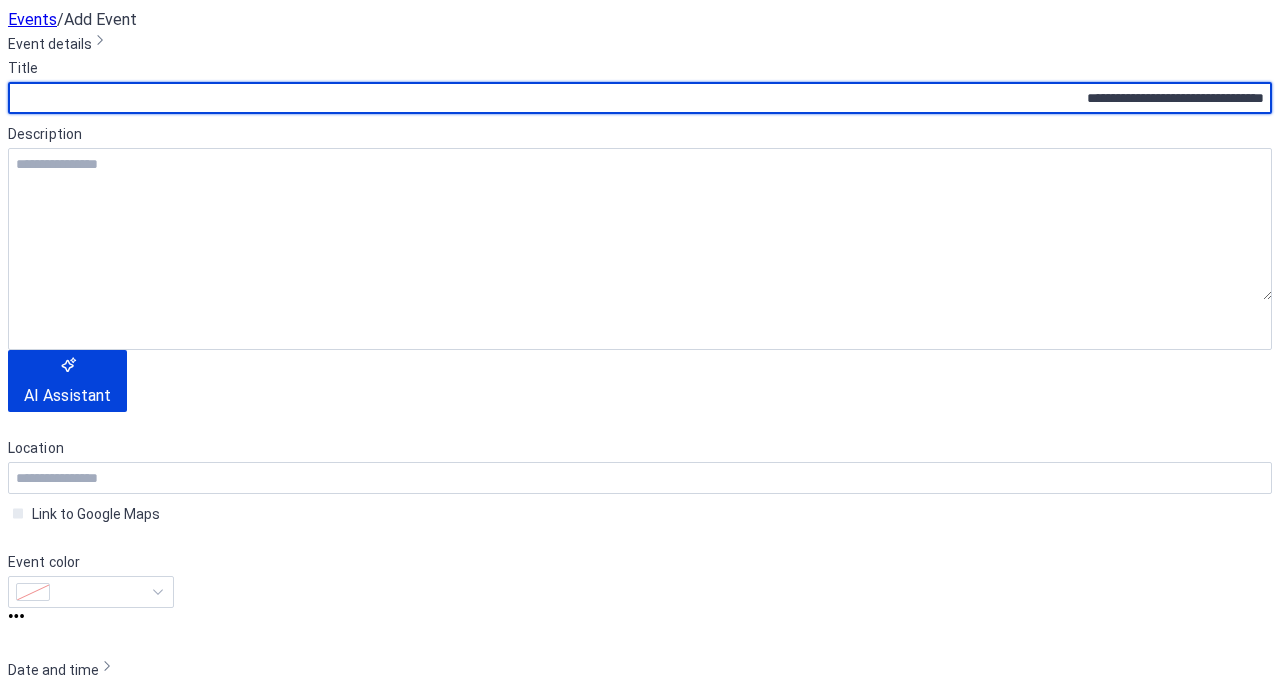 type on "**********" 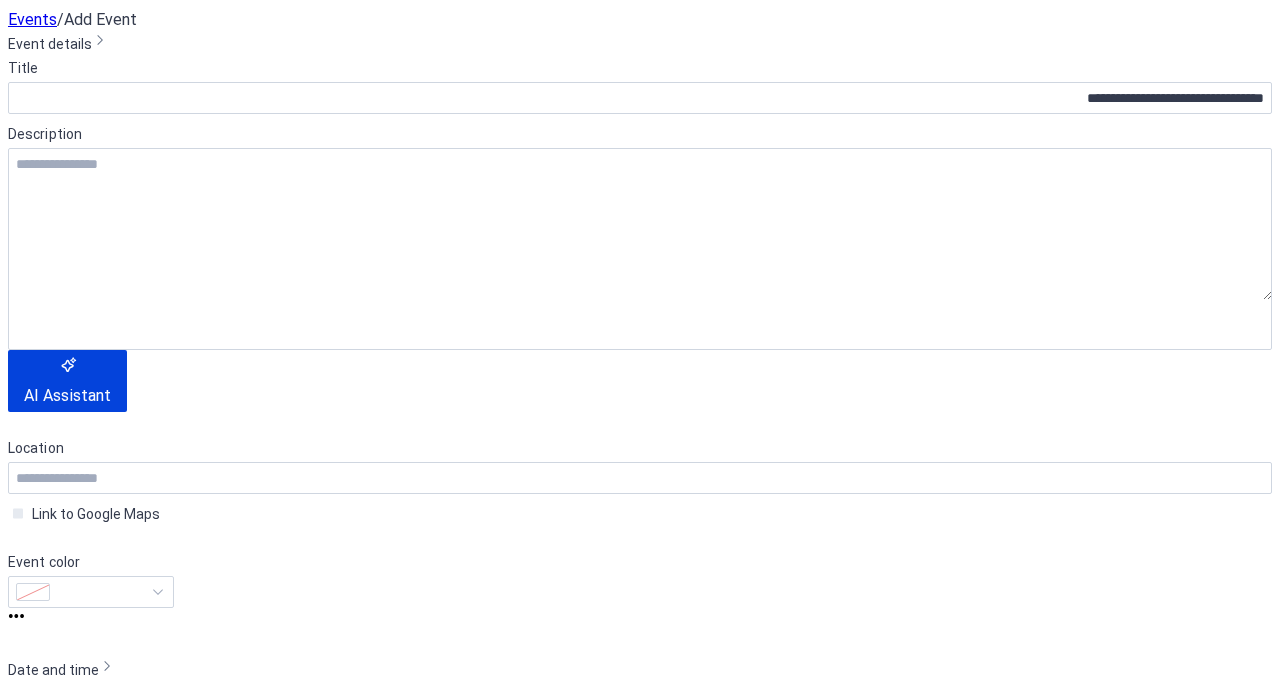 click on "Description" at bounding box center (638, 134) 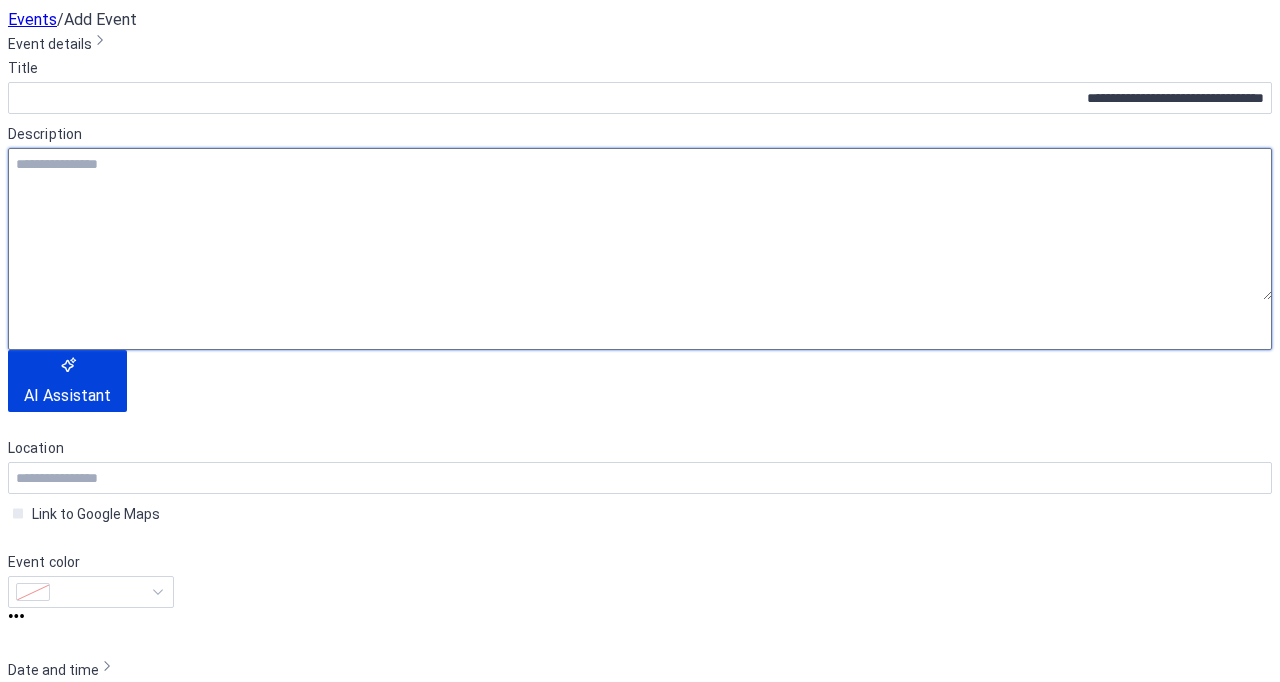click at bounding box center [640, 224] 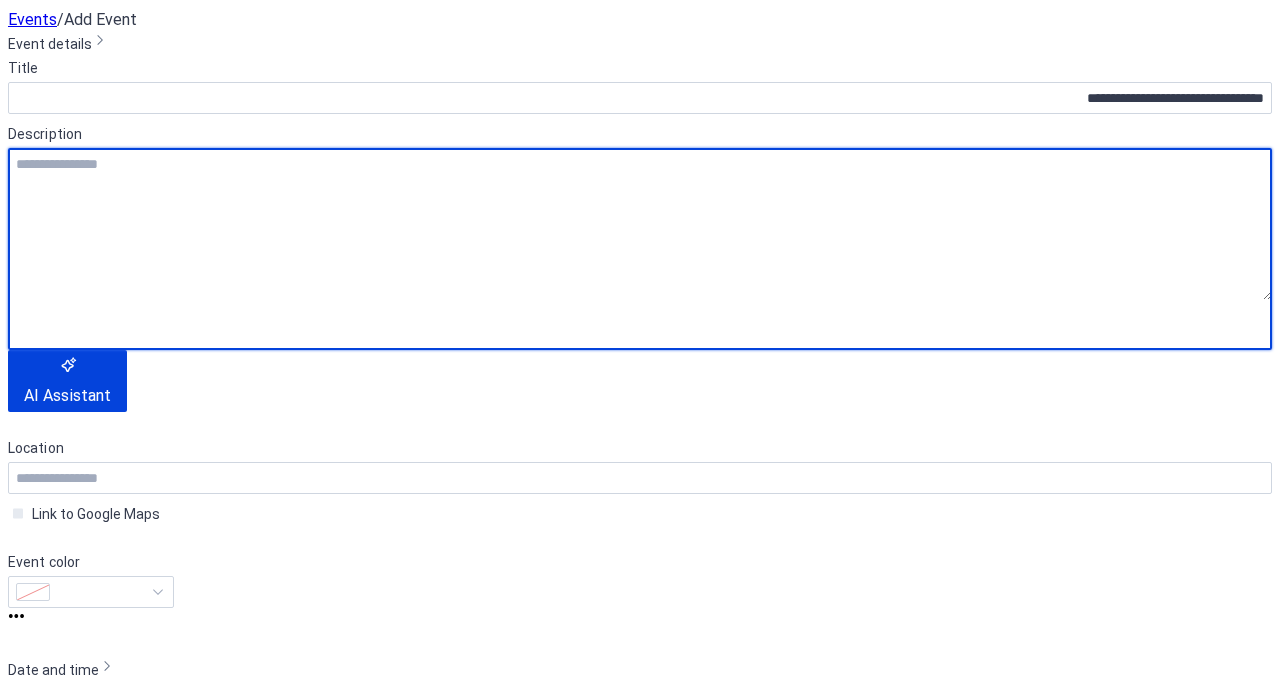 paste on "**********" 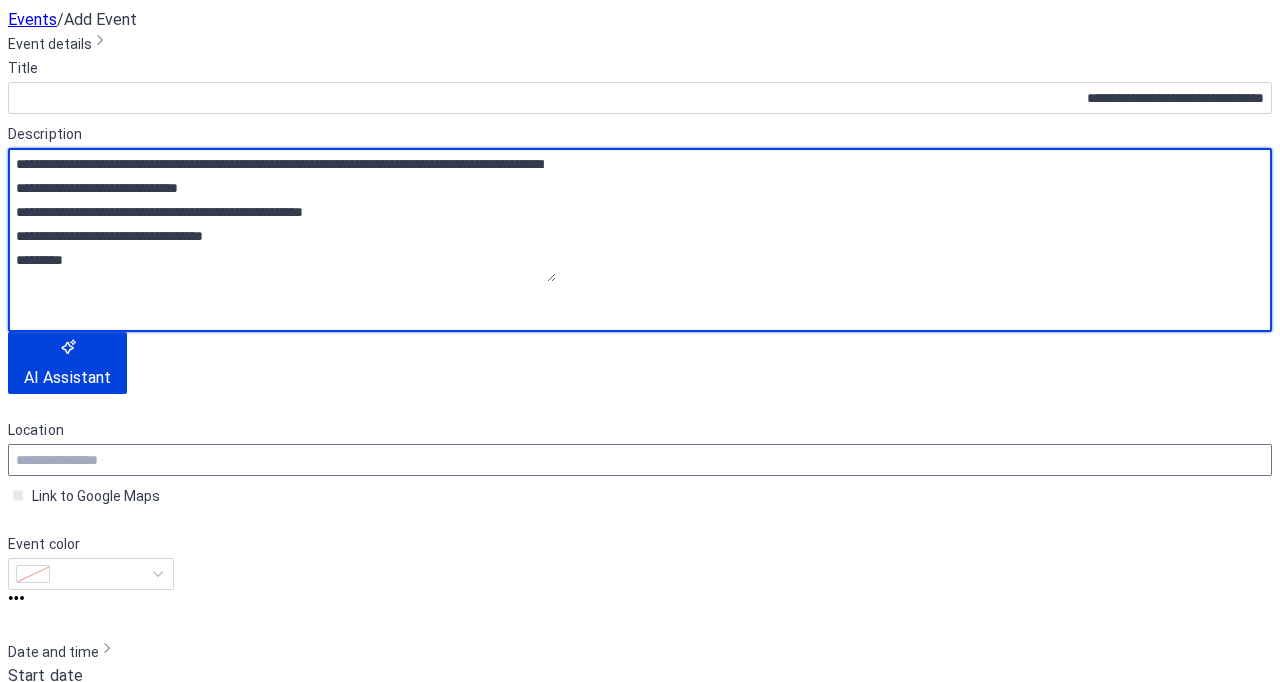 type on "**********" 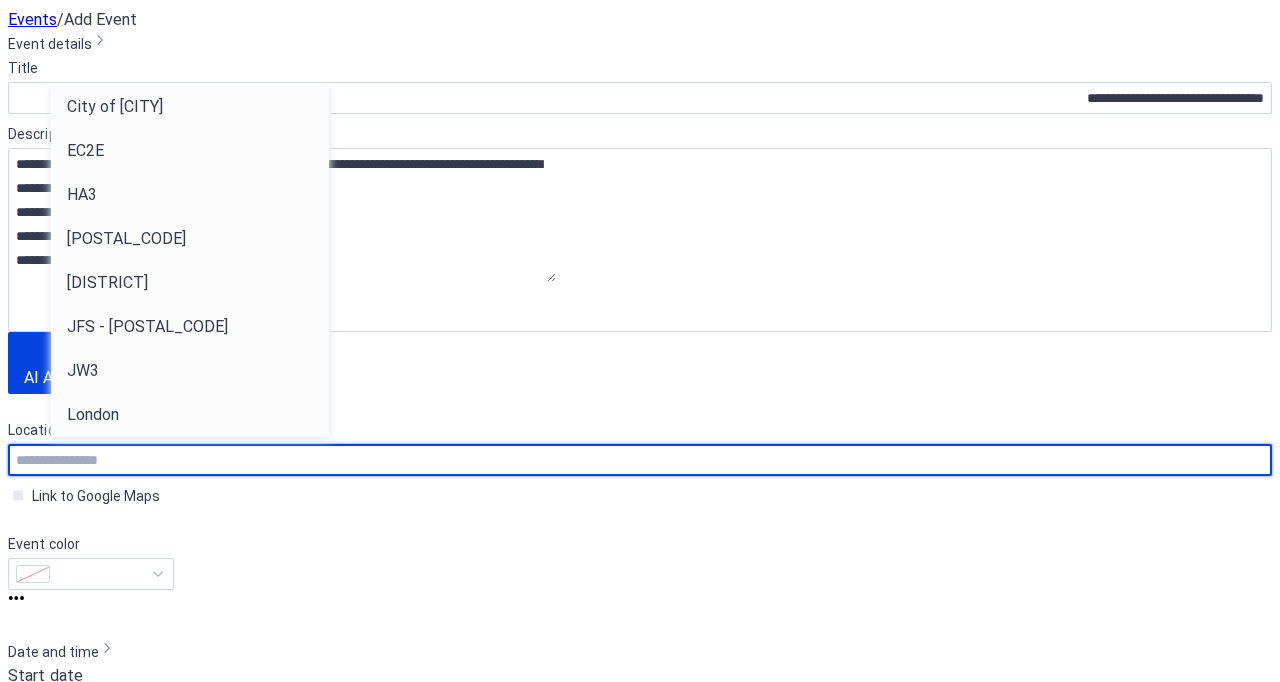 click at bounding box center (640, 460) 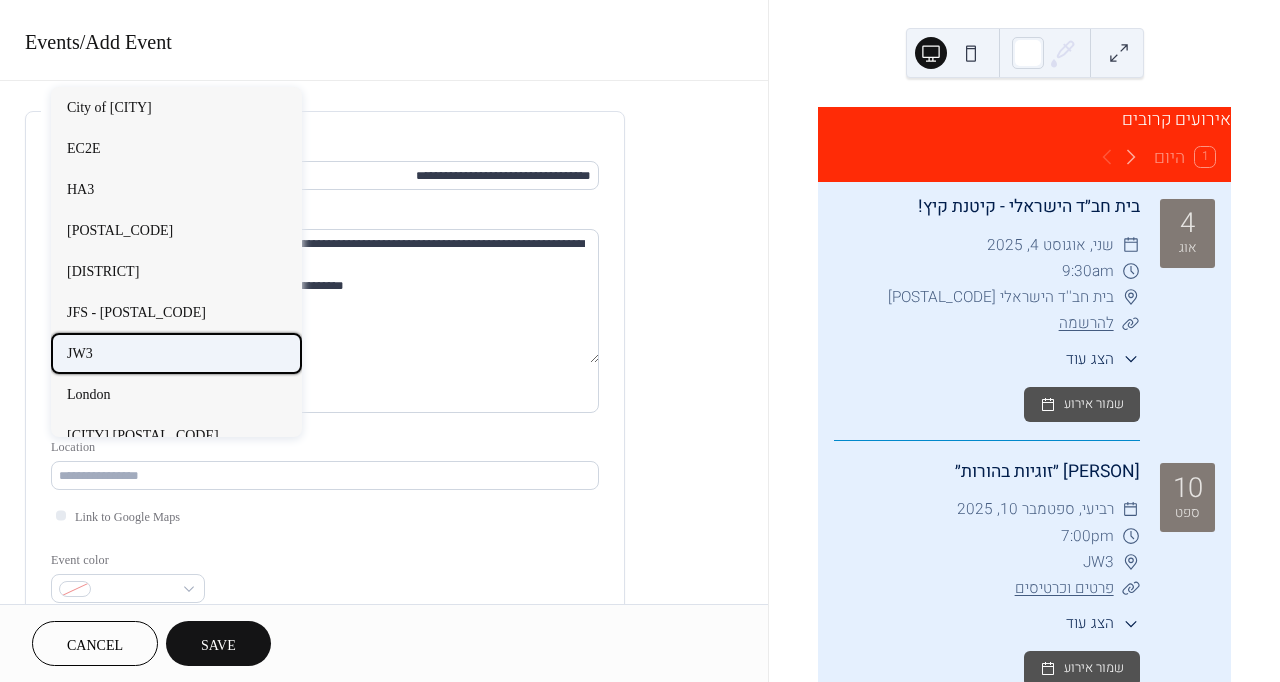 click on "JW3" at bounding box center (176, 353) 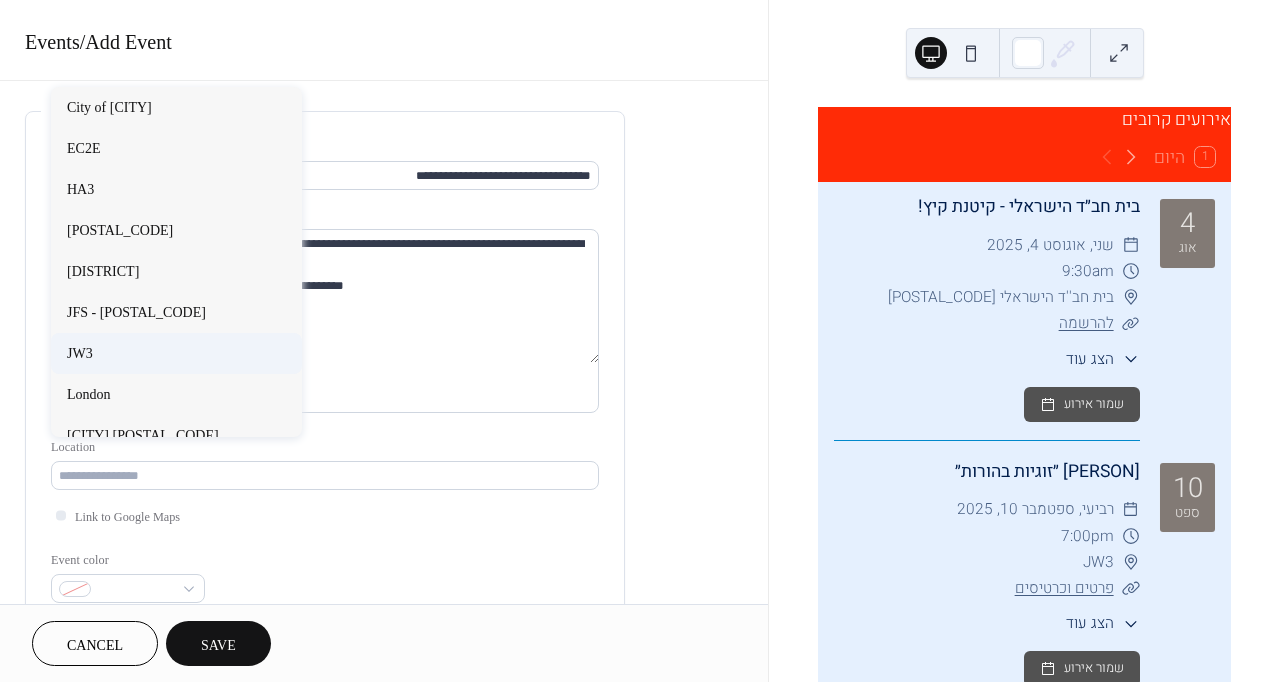 type on "***" 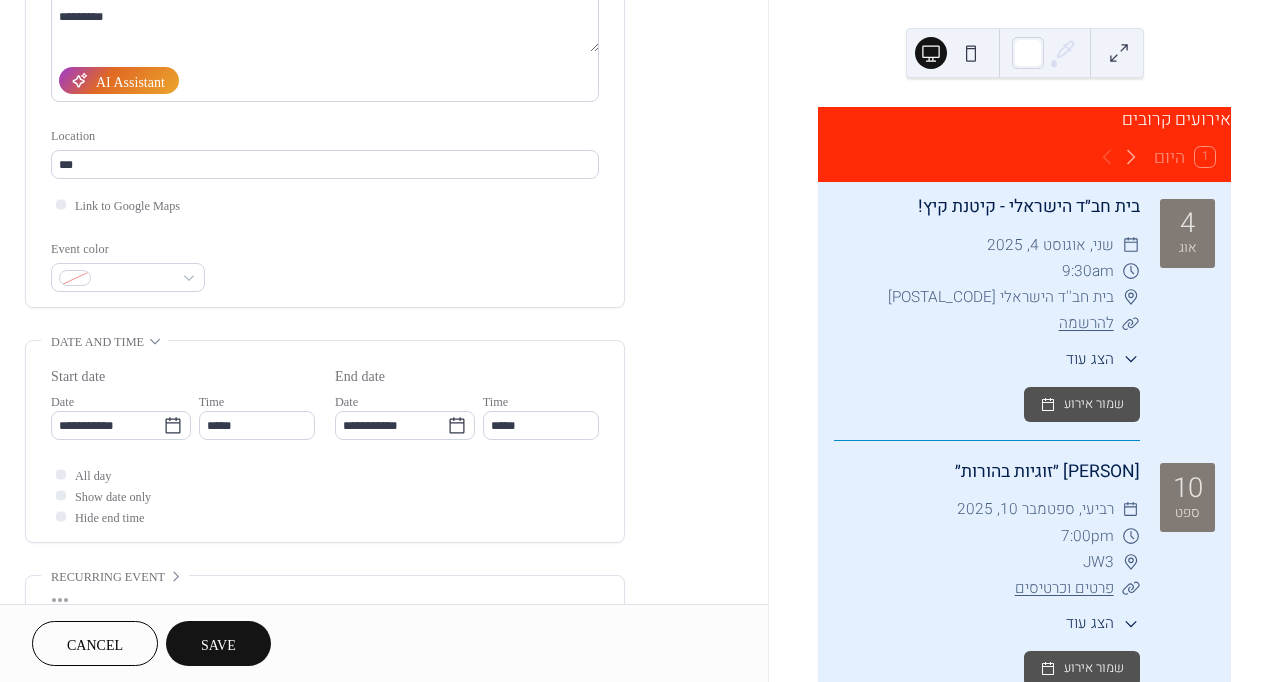 scroll, scrollTop: 336, scrollLeft: 0, axis: vertical 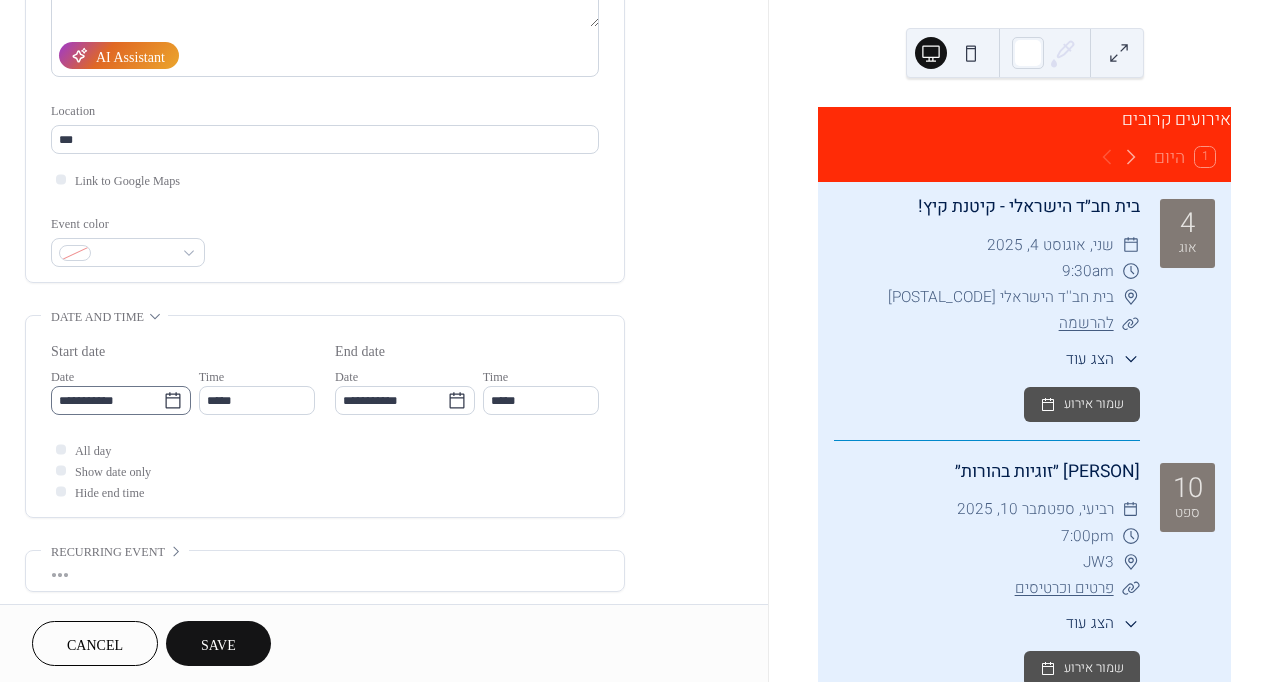 click 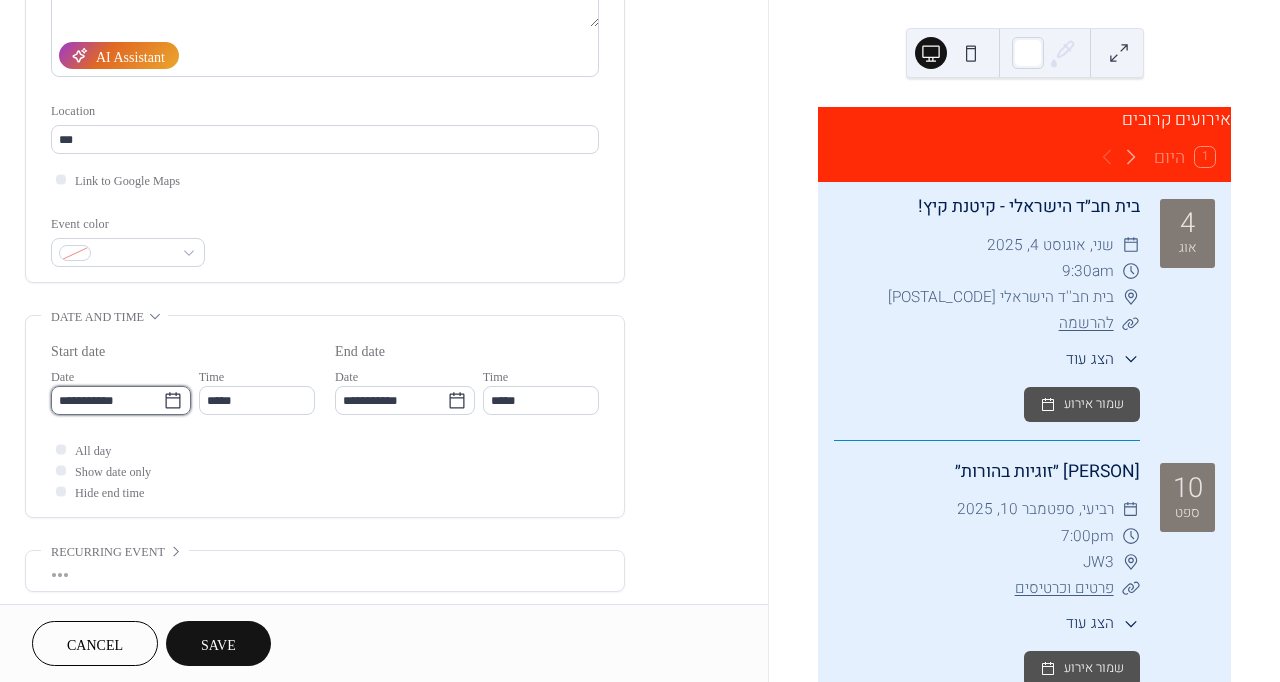 click on "**********" at bounding box center (107, 400) 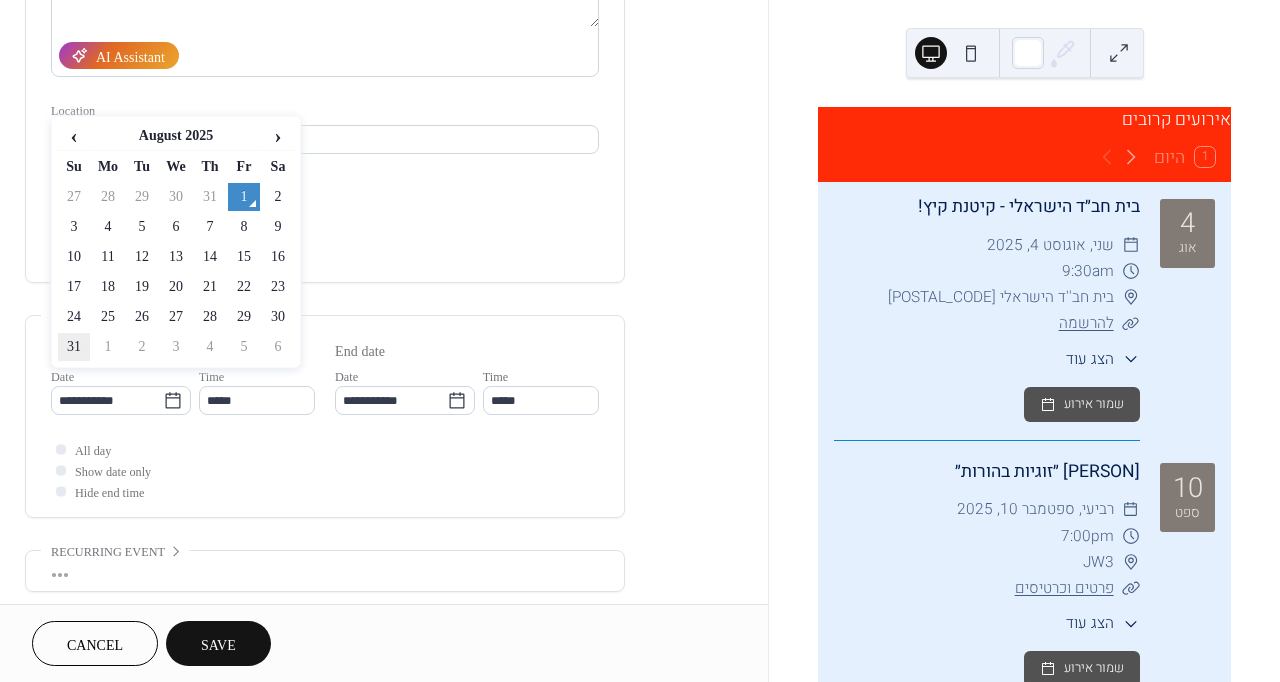 click on "31" at bounding box center (74, 347) 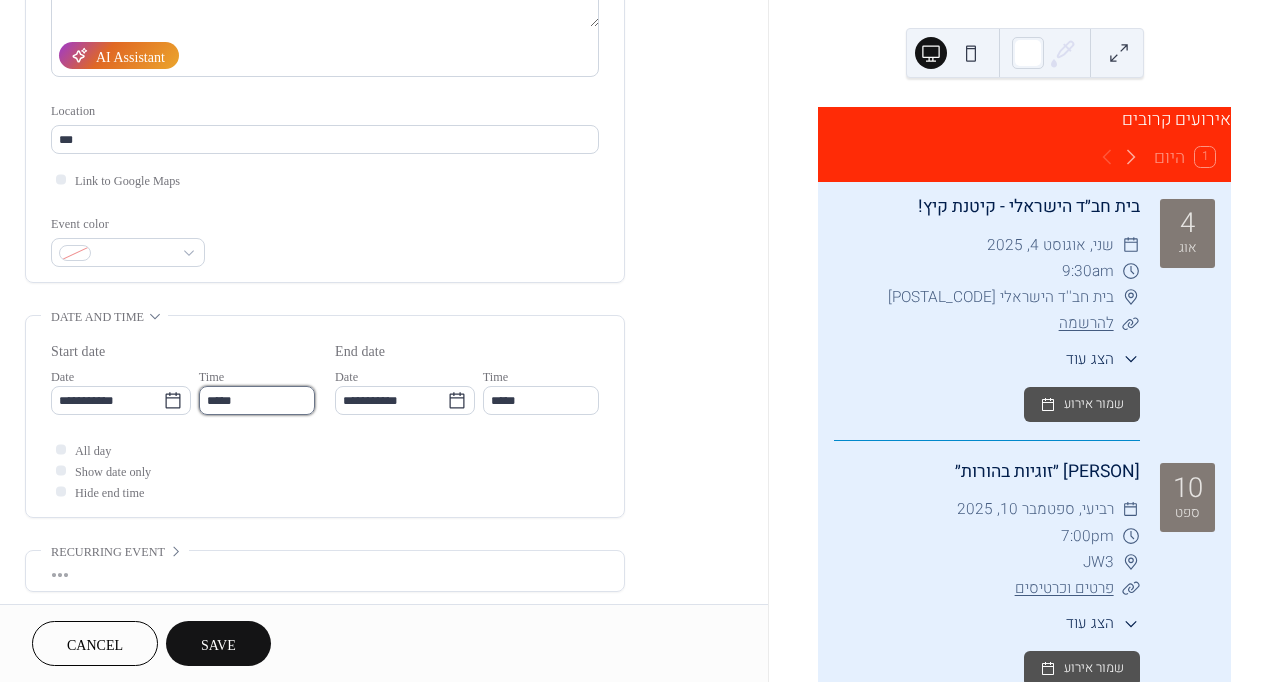 click on "*****" at bounding box center [257, 400] 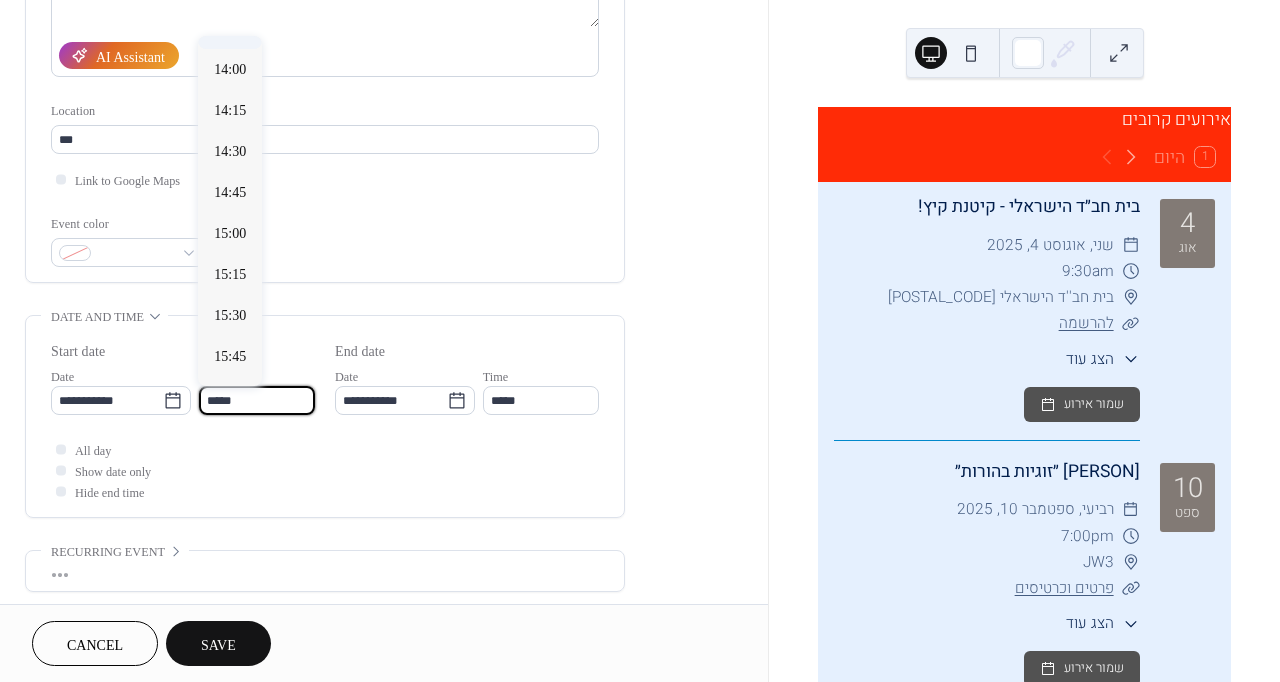scroll, scrollTop: 2311, scrollLeft: 0, axis: vertical 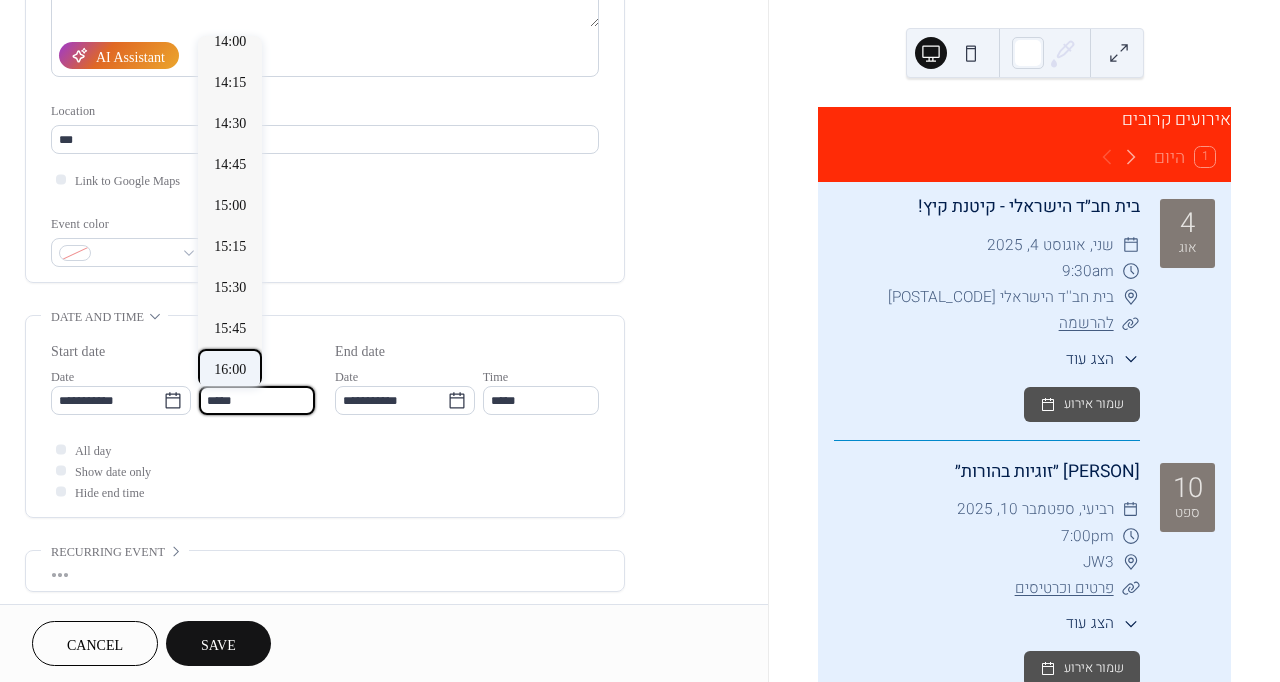 click on "16:00" at bounding box center (230, 369) 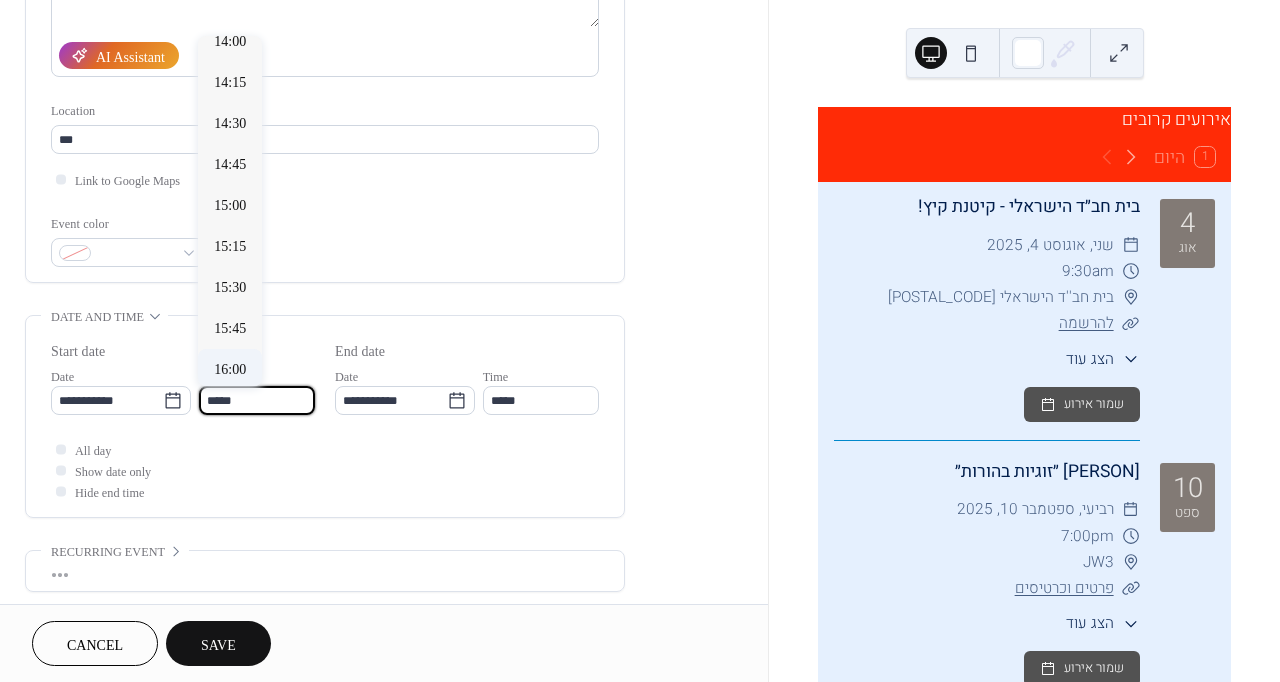 type on "*****" 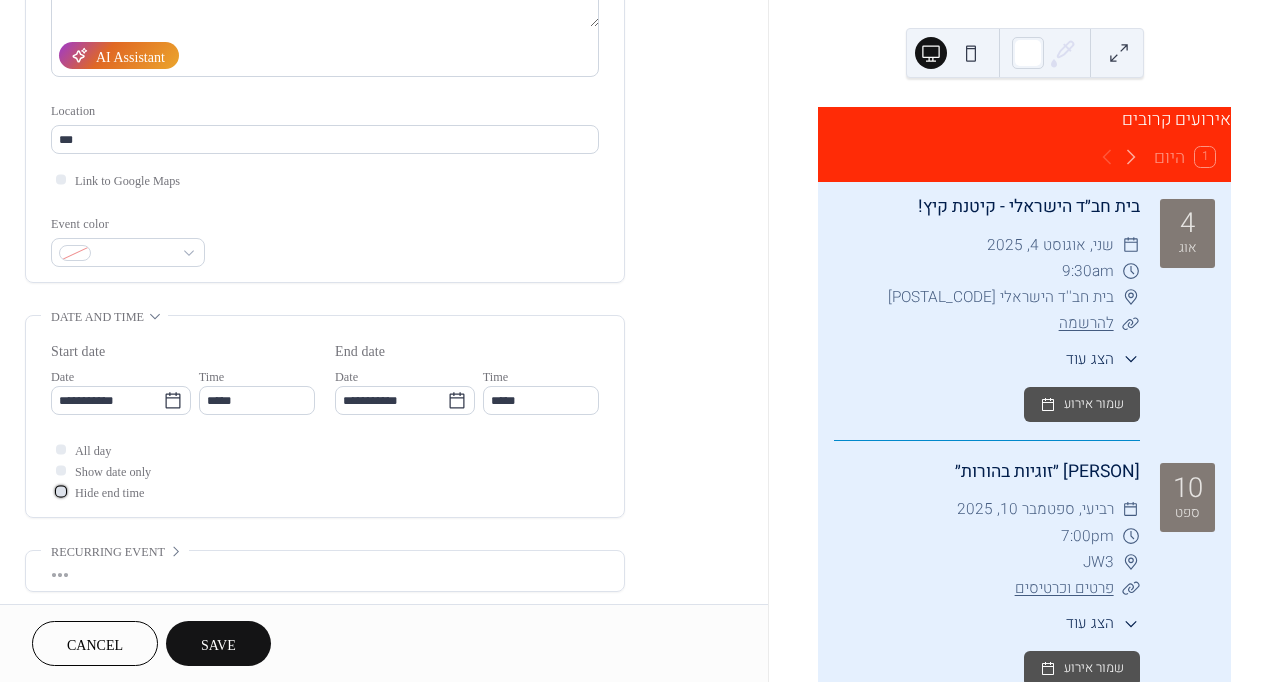 click on "Hide end time" at bounding box center [109, 493] 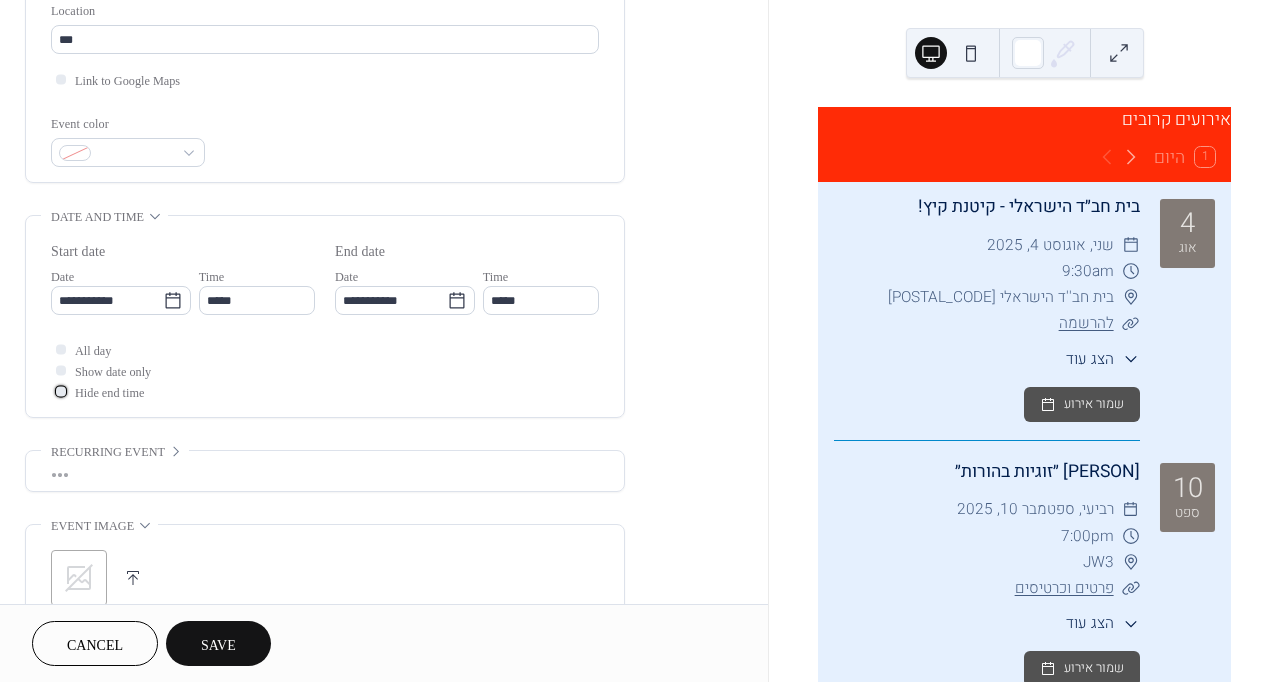 scroll, scrollTop: 510, scrollLeft: 0, axis: vertical 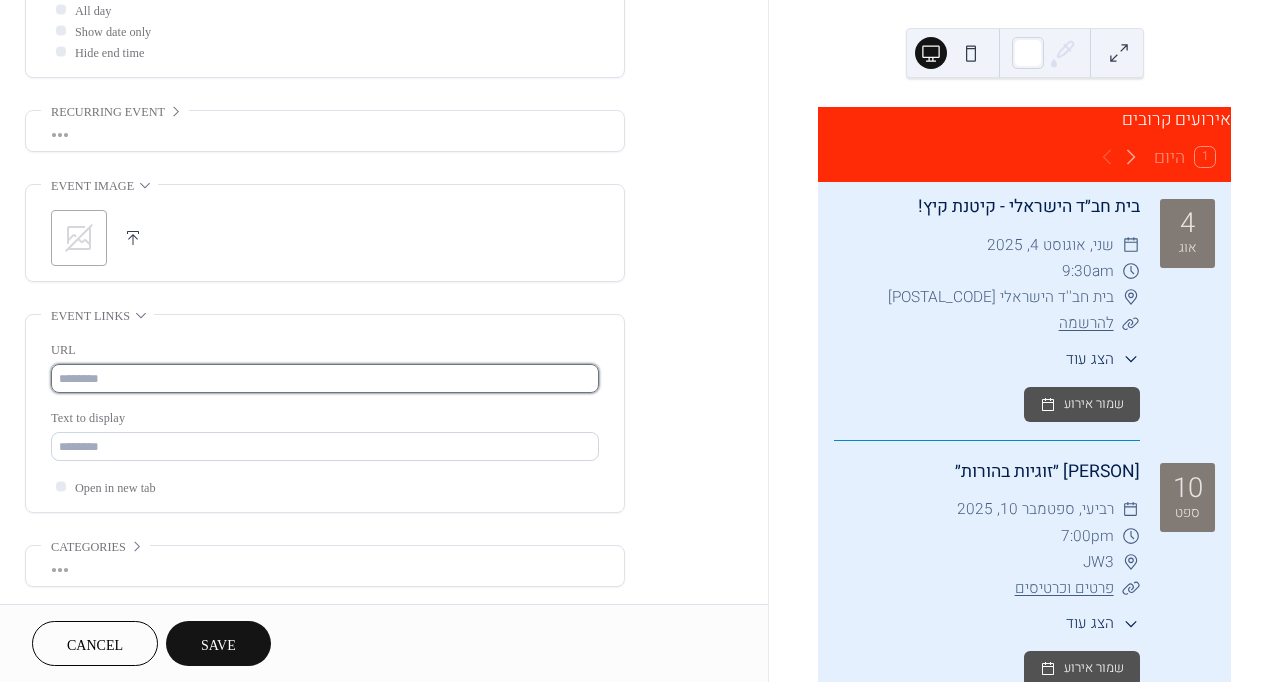 click at bounding box center (325, 378) 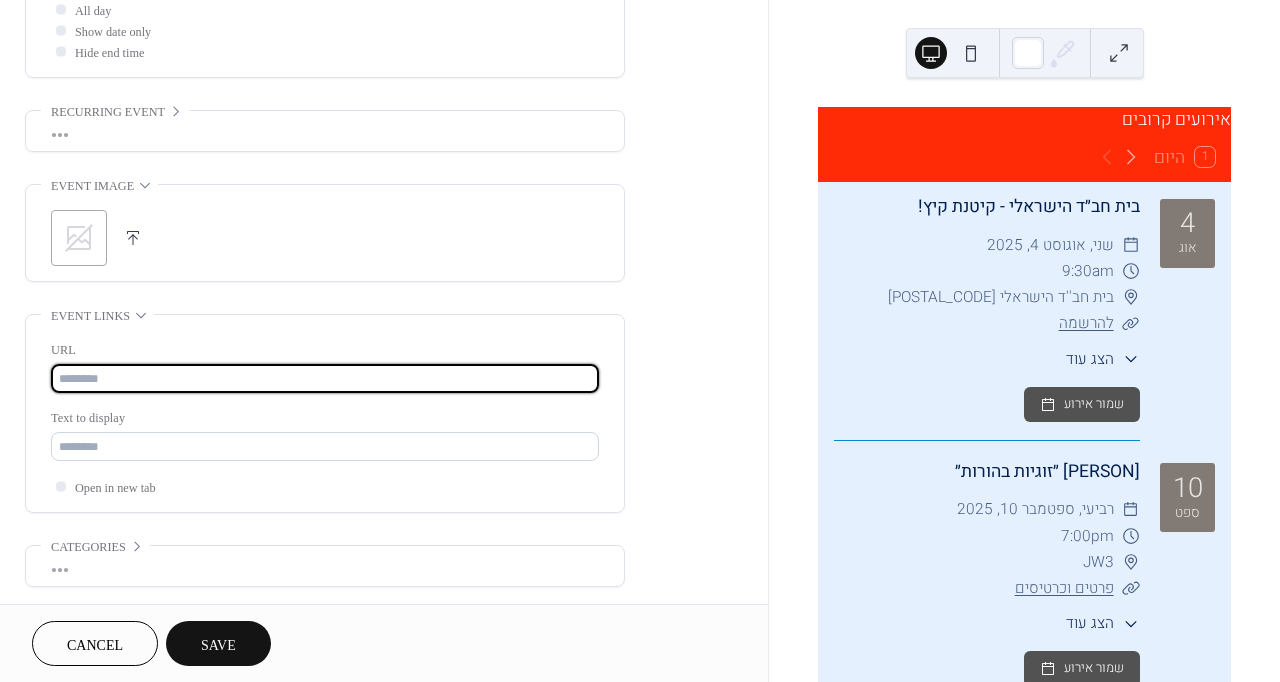 paste on "**********" 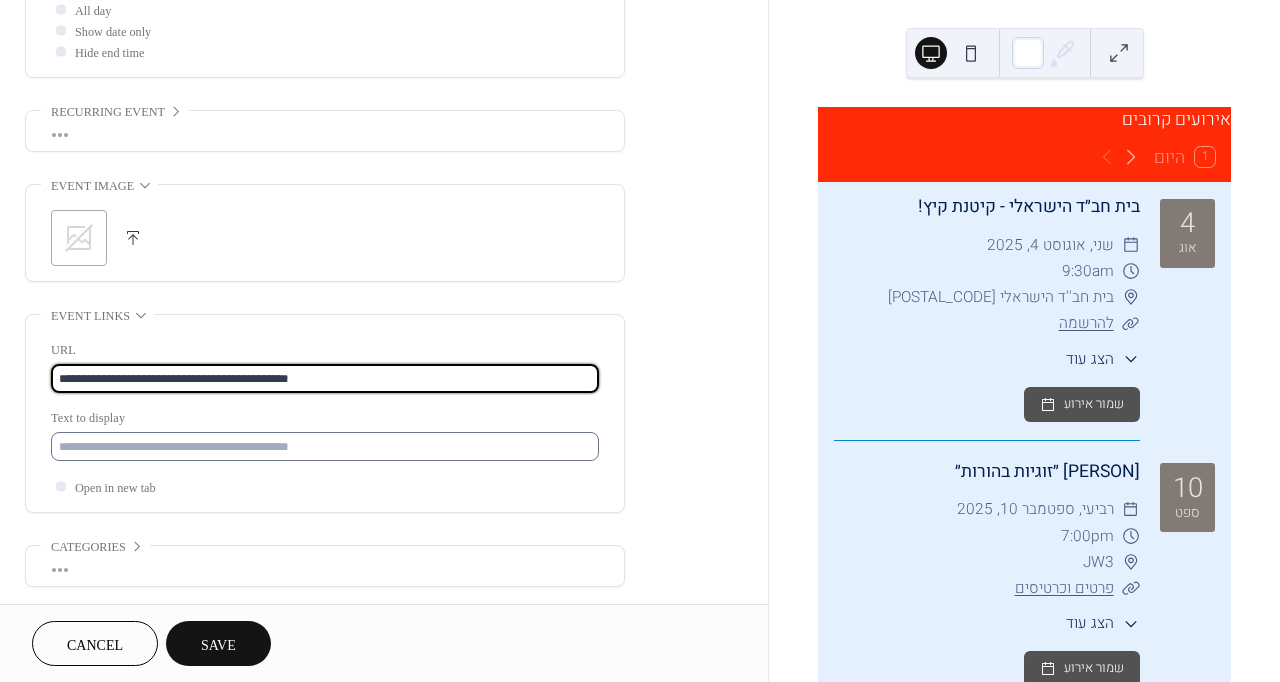 type on "**********" 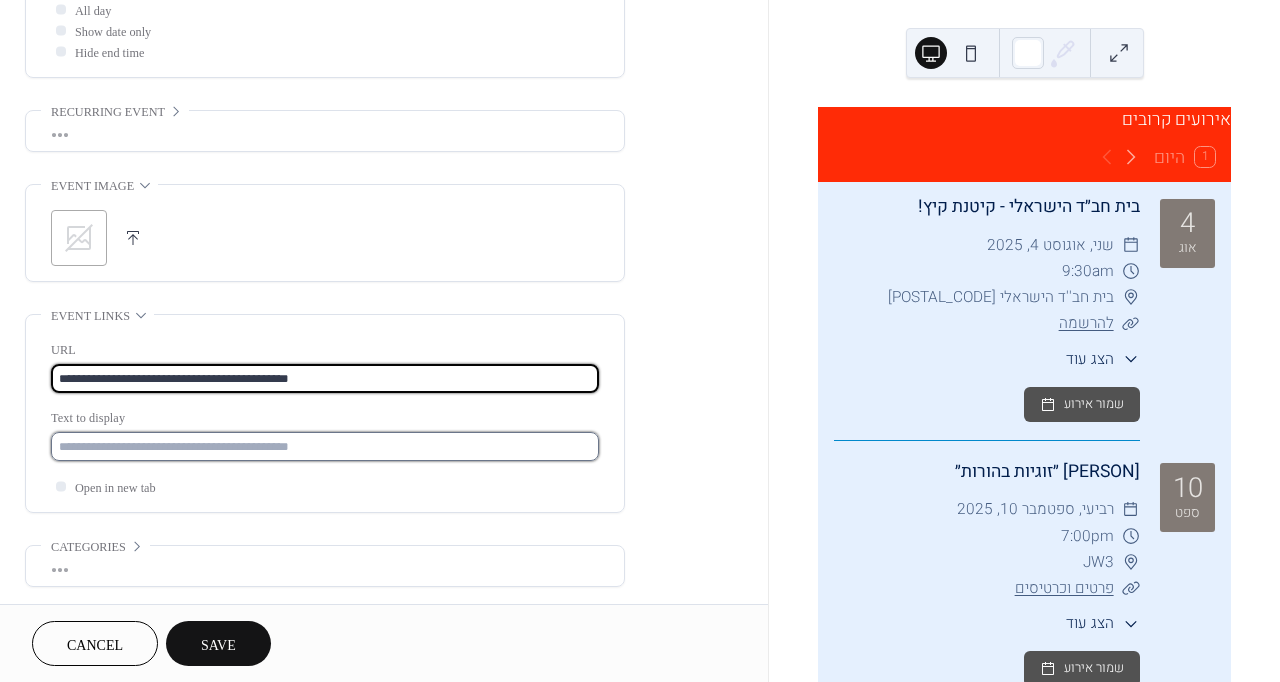 click at bounding box center [325, 446] 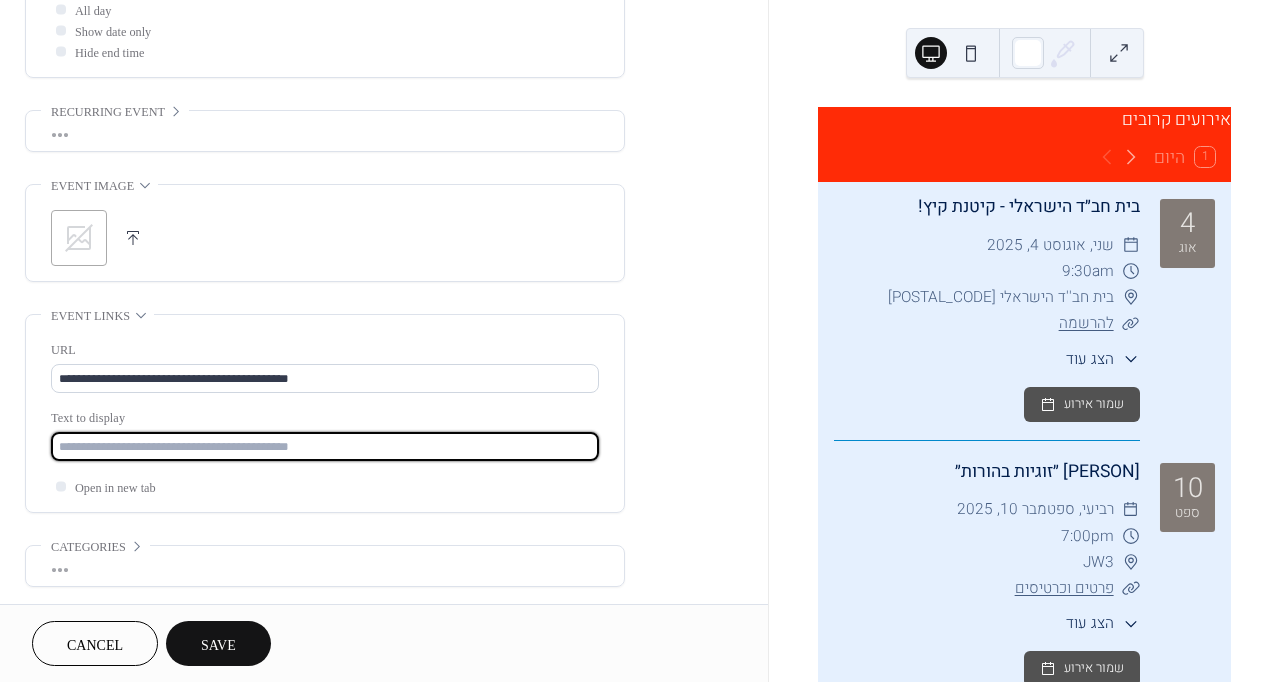 type on "**********" 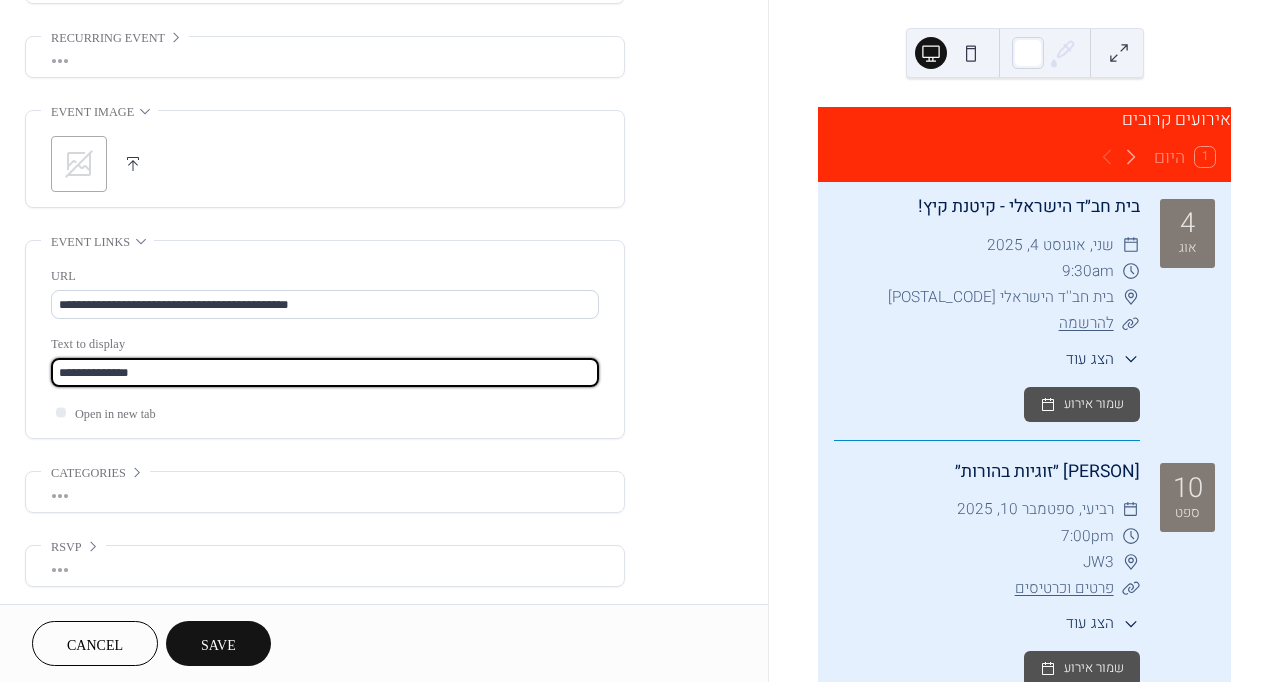 scroll, scrollTop: 853, scrollLeft: 0, axis: vertical 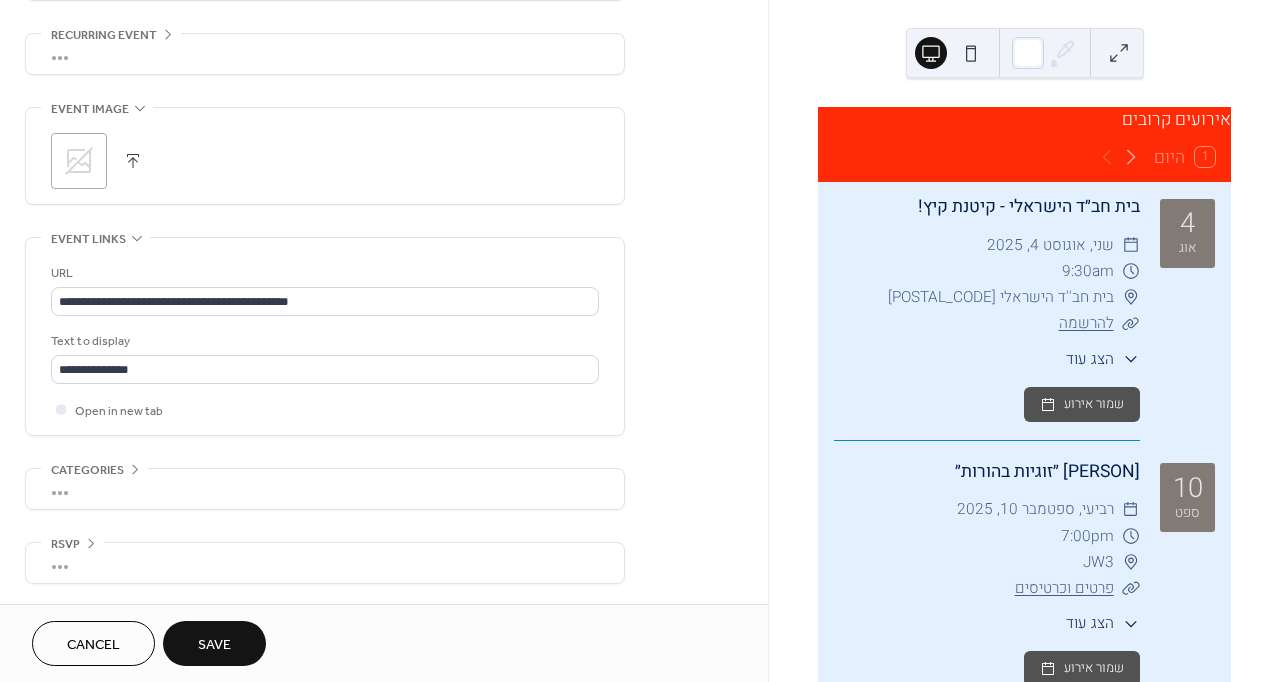 click on "Save" at bounding box center (214, 645) 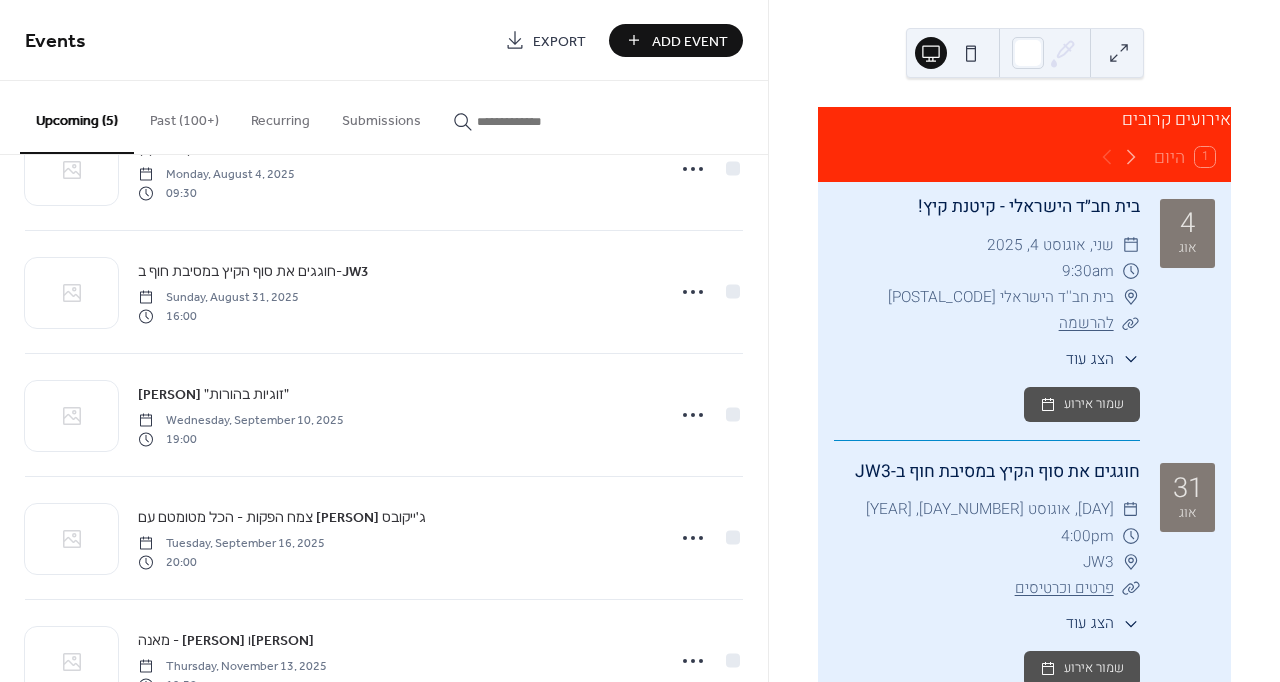 scroll, scrollTop: 70, scrollLeft: 0, axis: vertical 